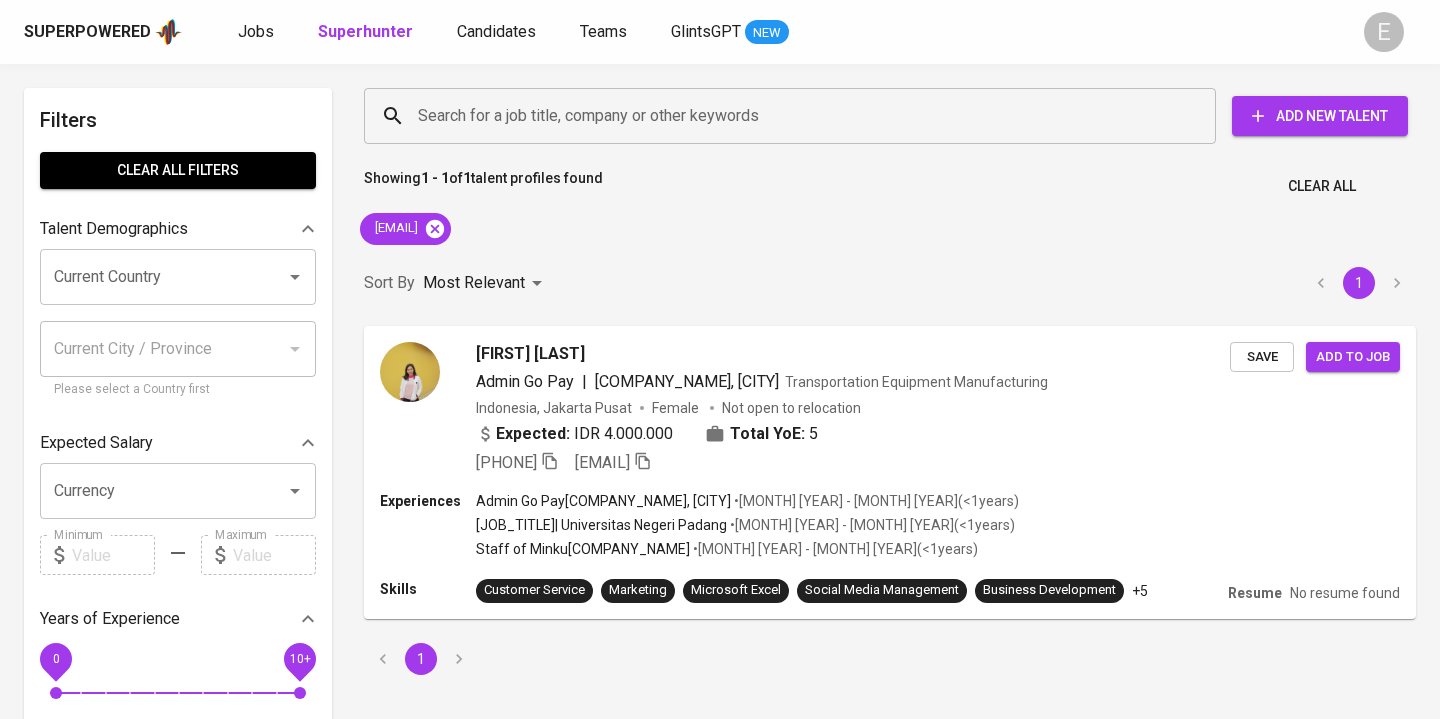 scroll, scrollTop: 0, scrollLeft: 0, axis: both 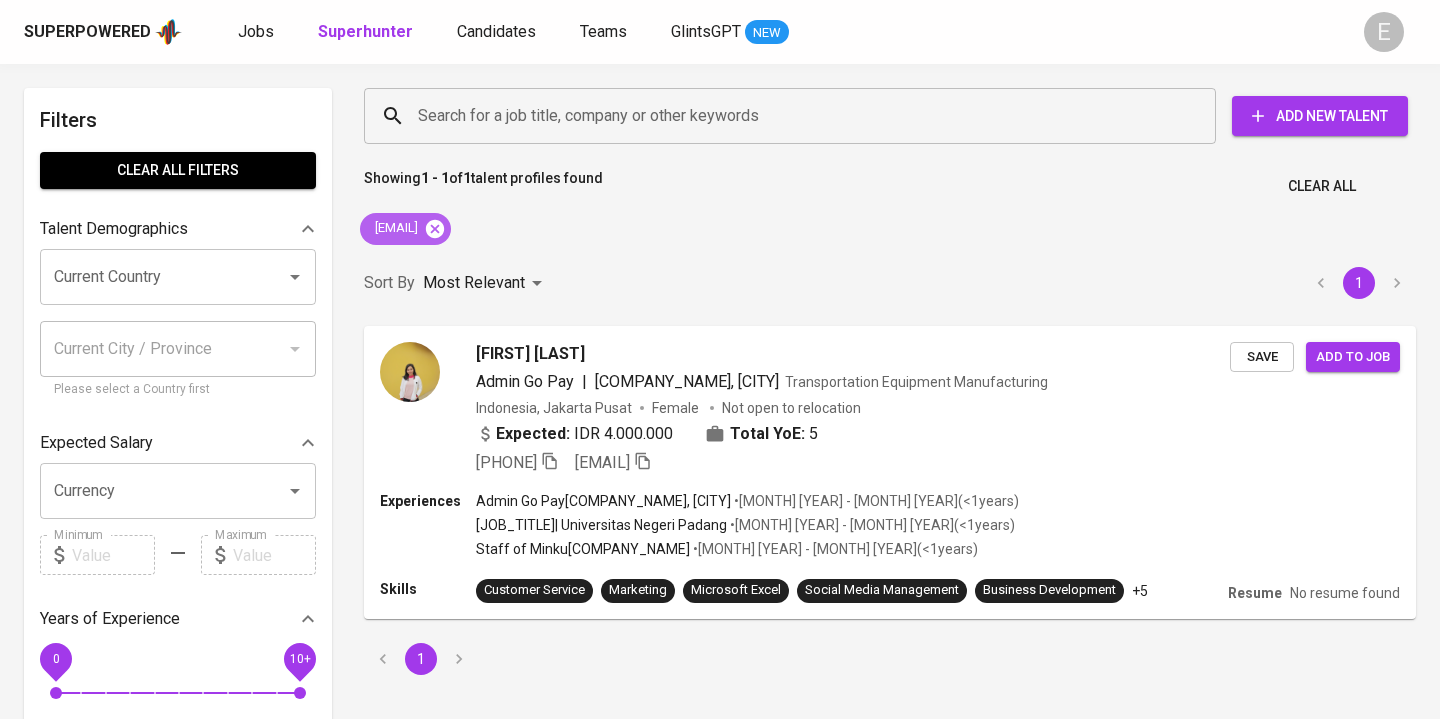 click 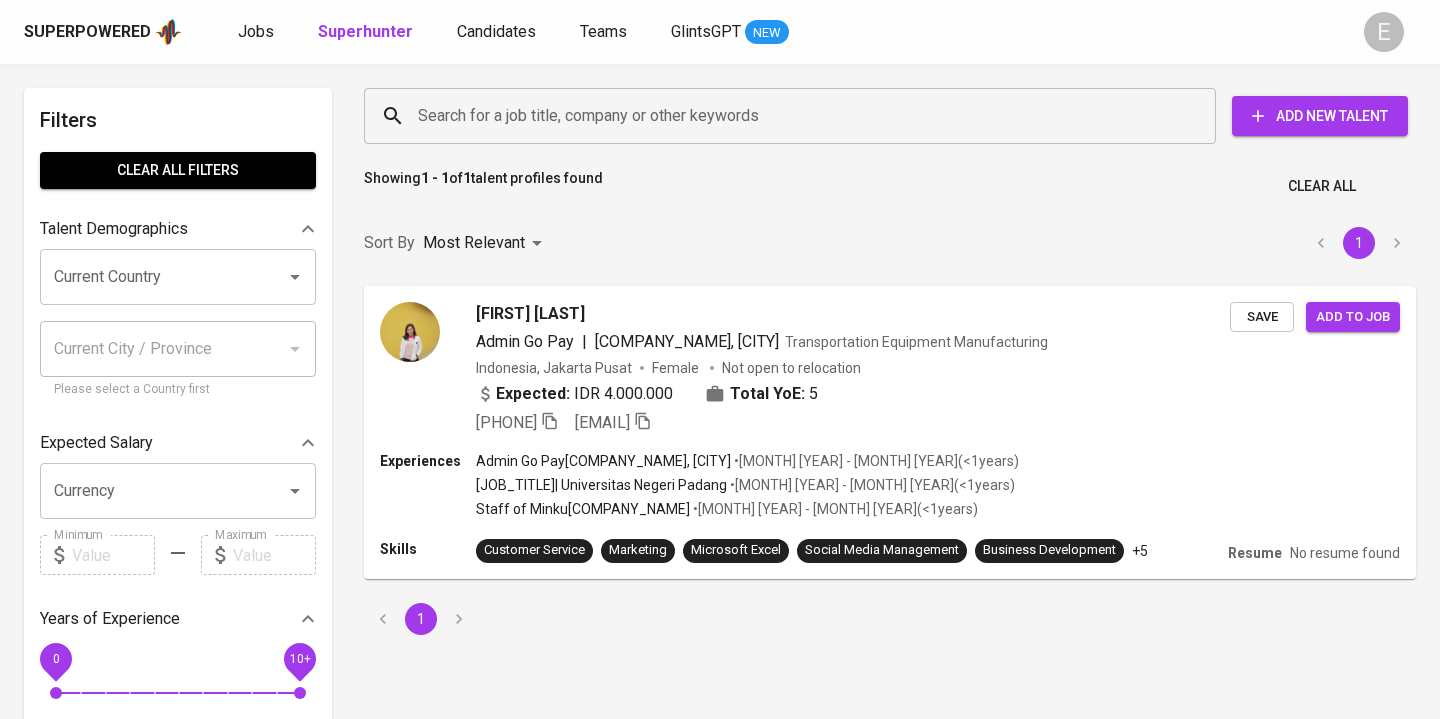 click on "Search for a job title, company or other keywords" at bounding box center [795, 116] 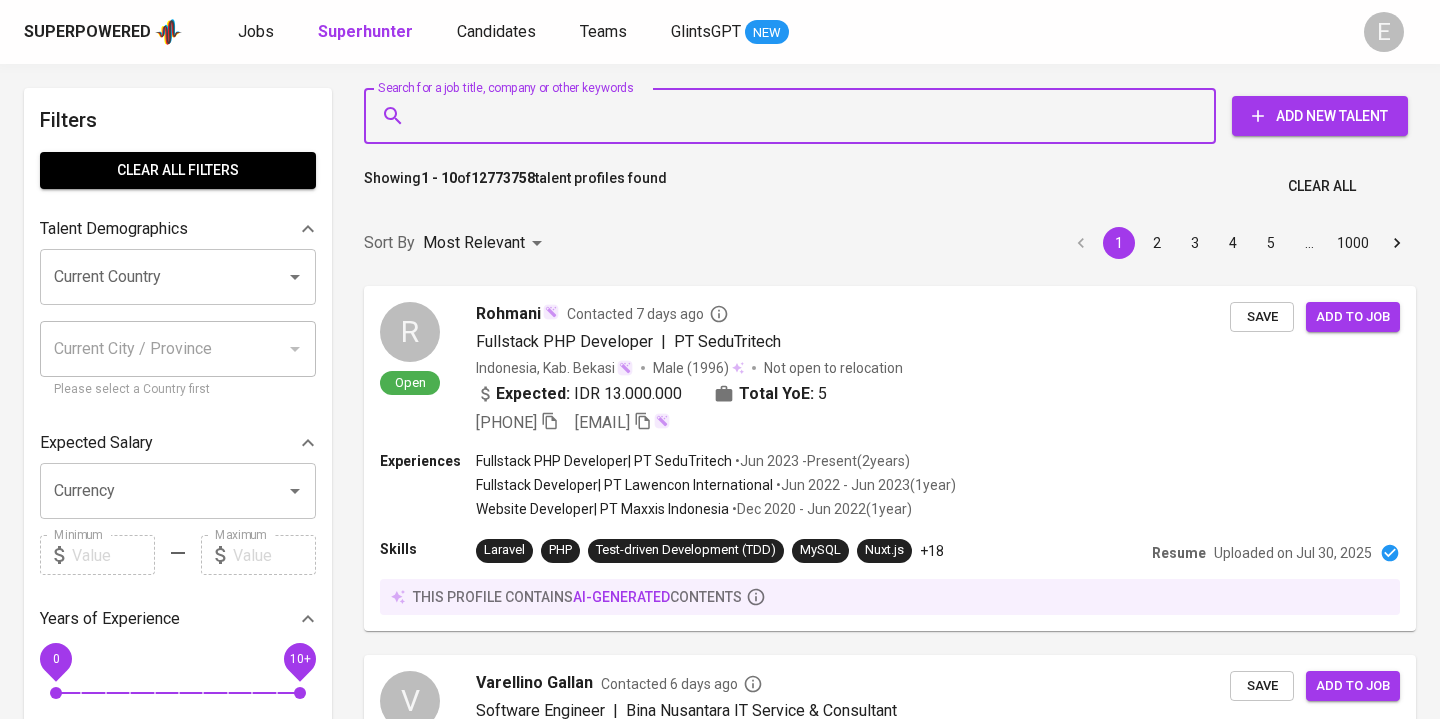 paste on "[EMAIL]" 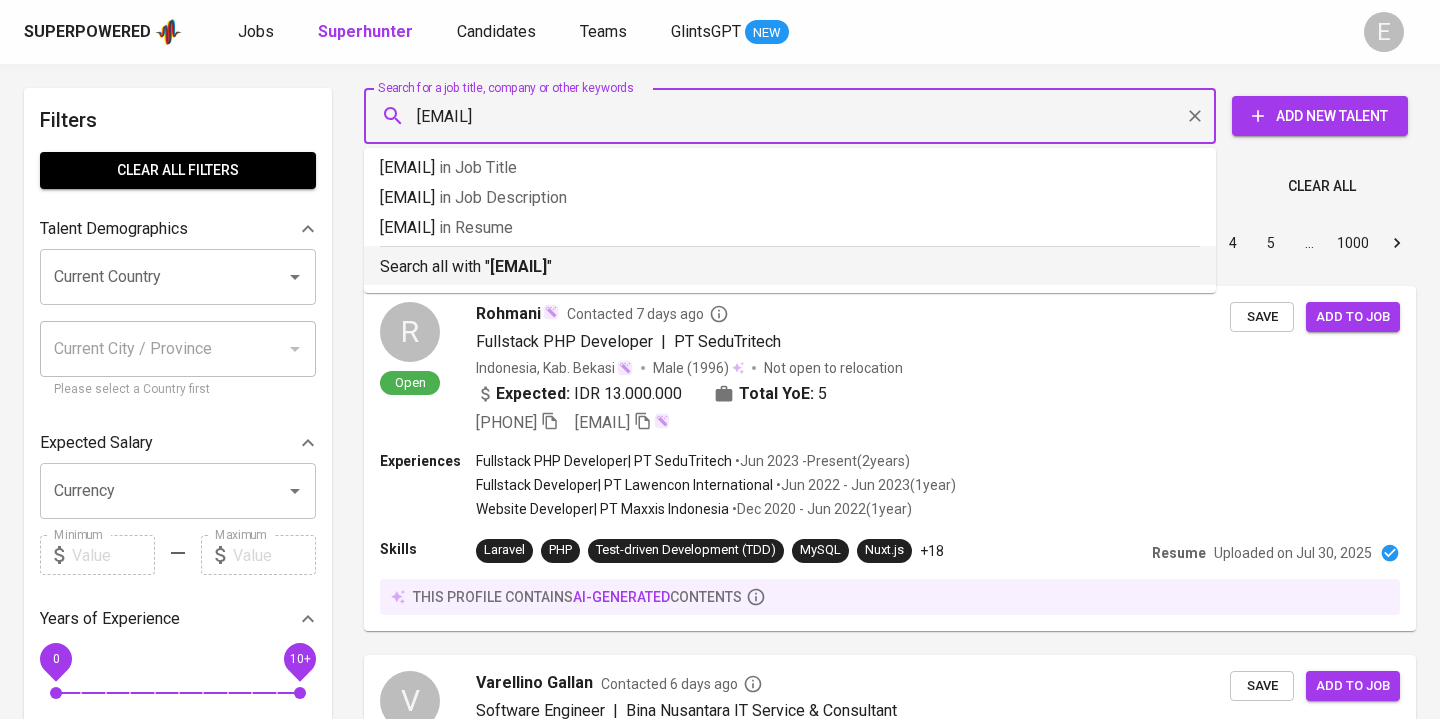 click on "[EMAIL]" at bounding box center [518, 266] 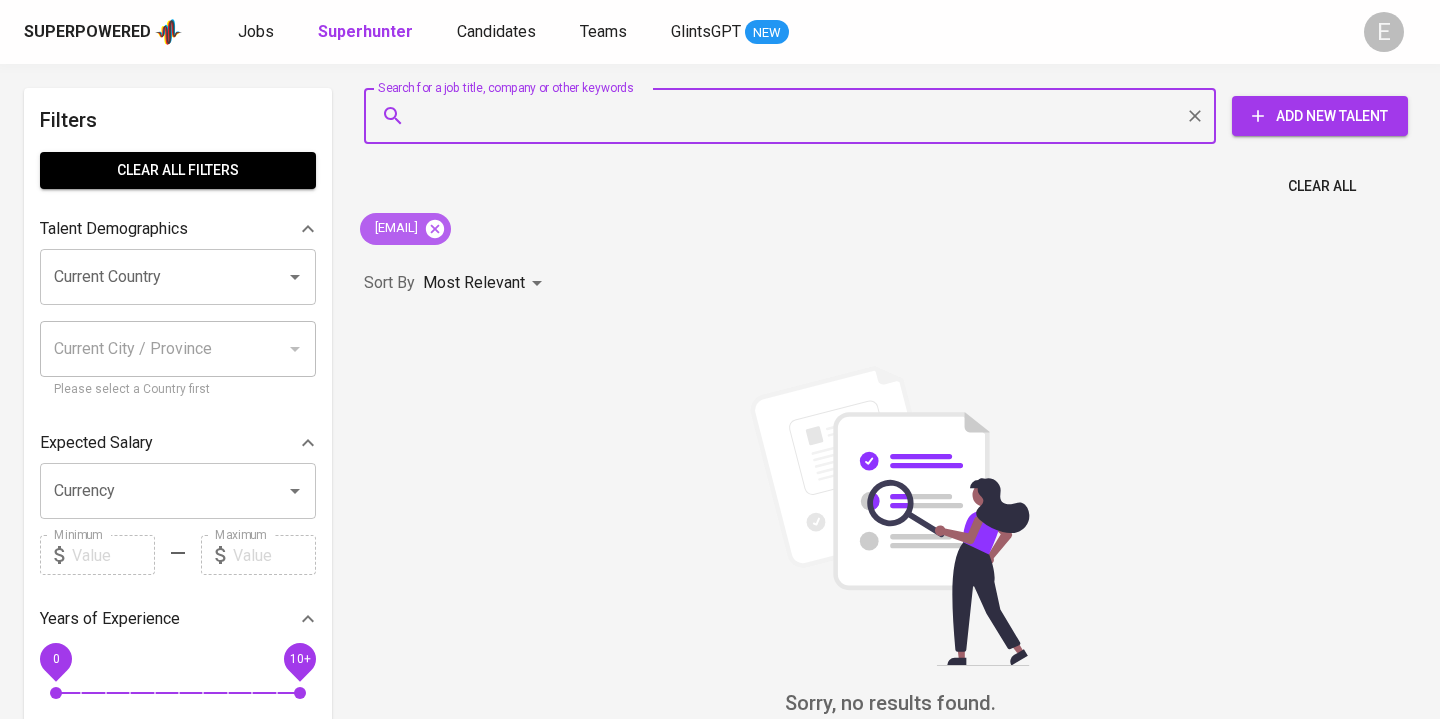 click 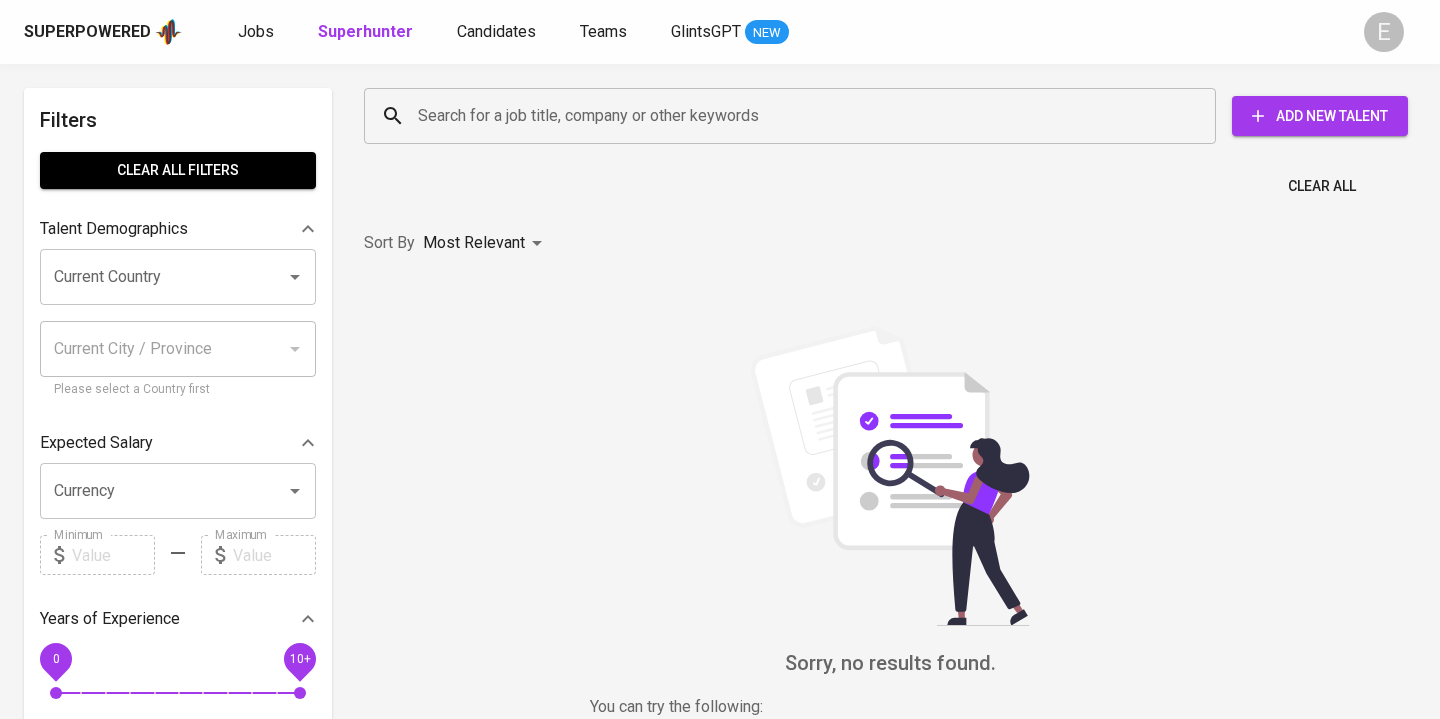 click on "Search for a job title, company or other keywords" at bounding box center (795, 116) 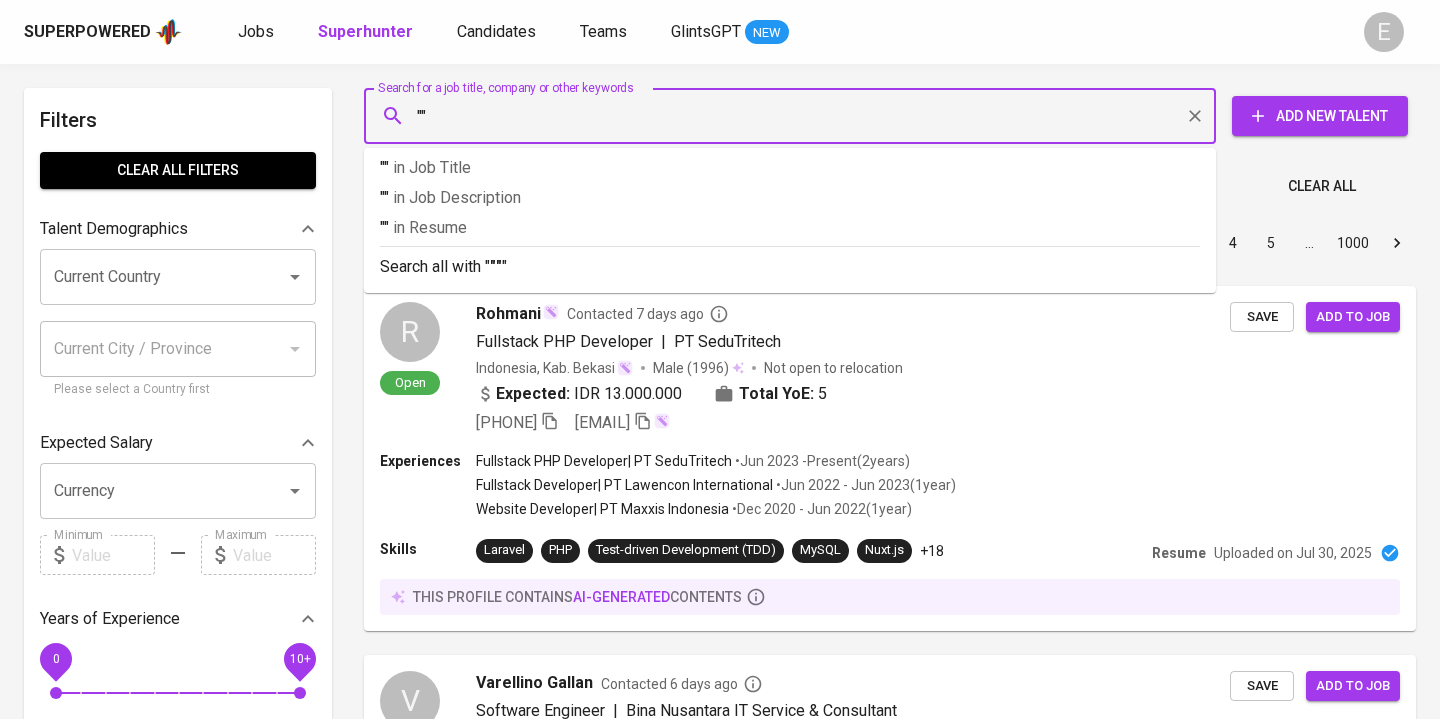 paste on "[FIRST] [LAST]" 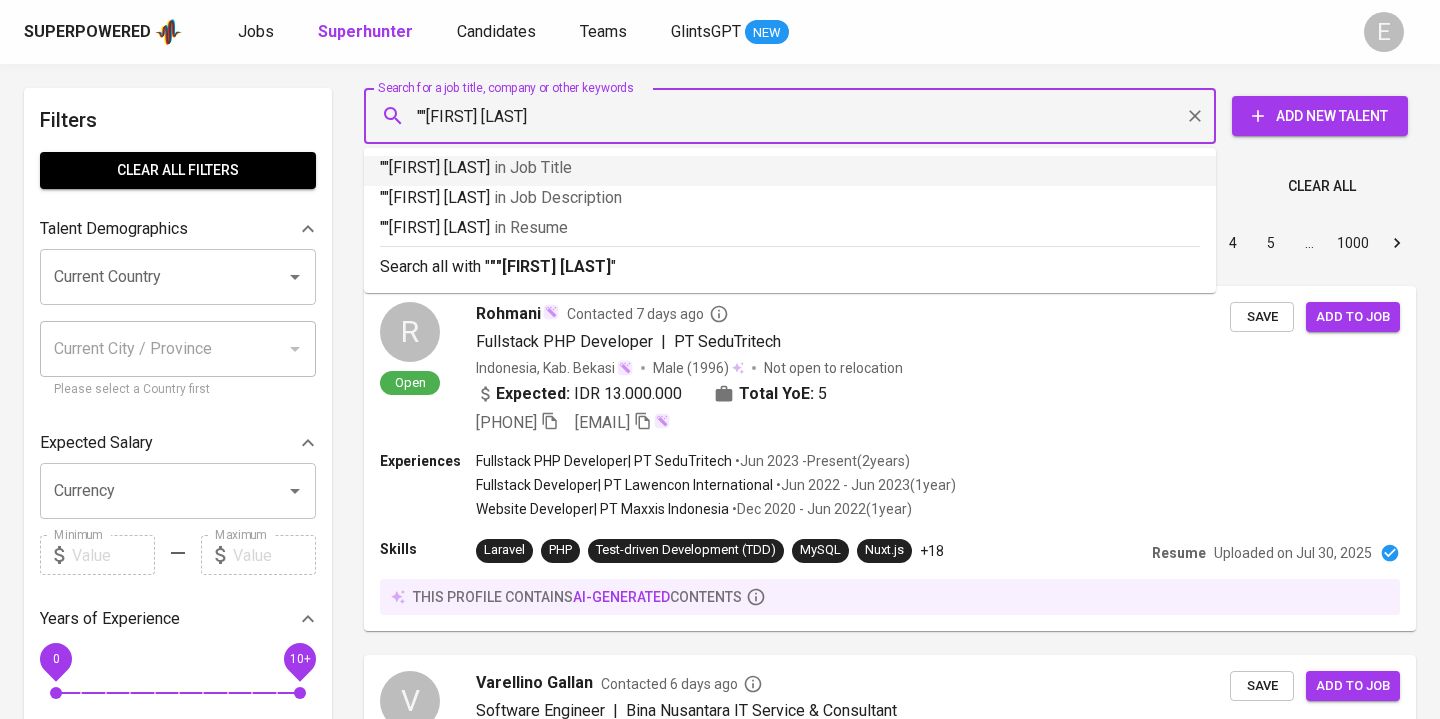 click on """[FIRST] [LAST]" at bounding box center [795, 116] 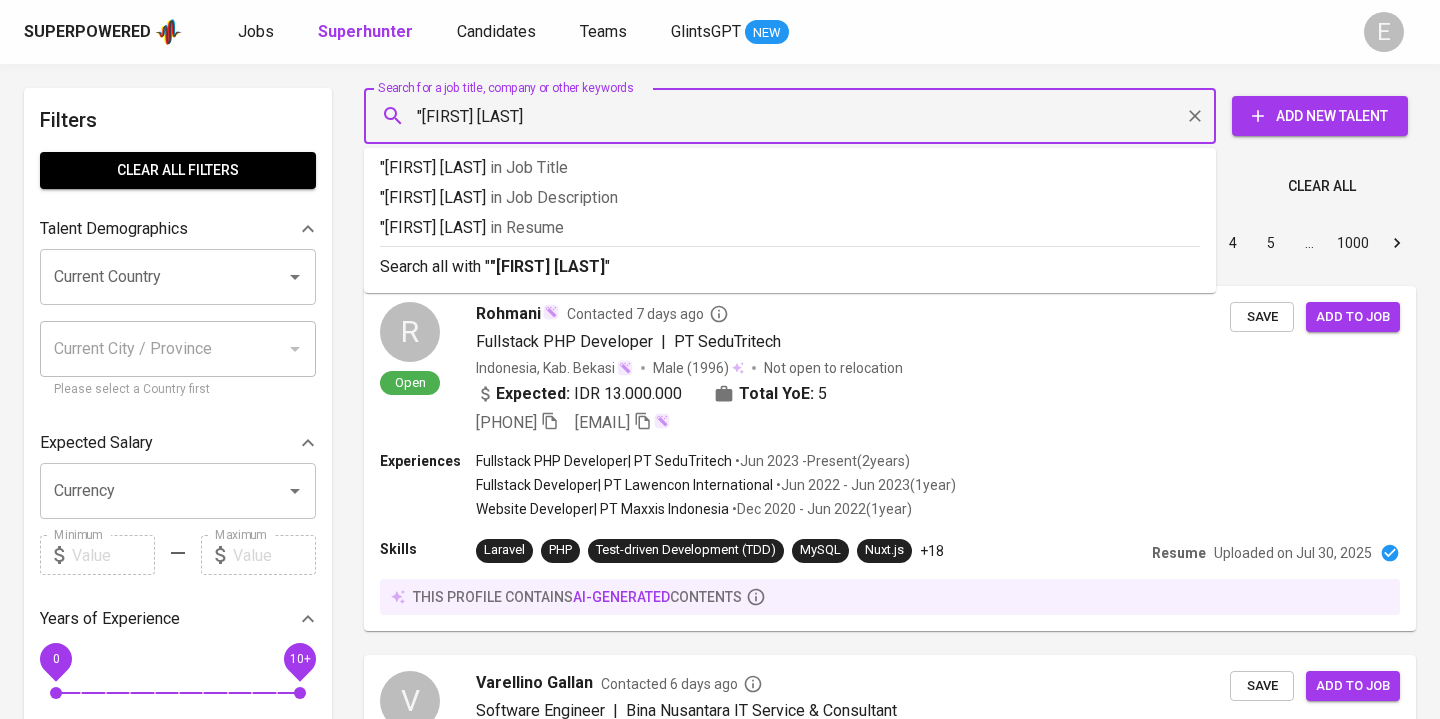click on ""[FIRST] [LAST]" at bounding box center (795, 116) 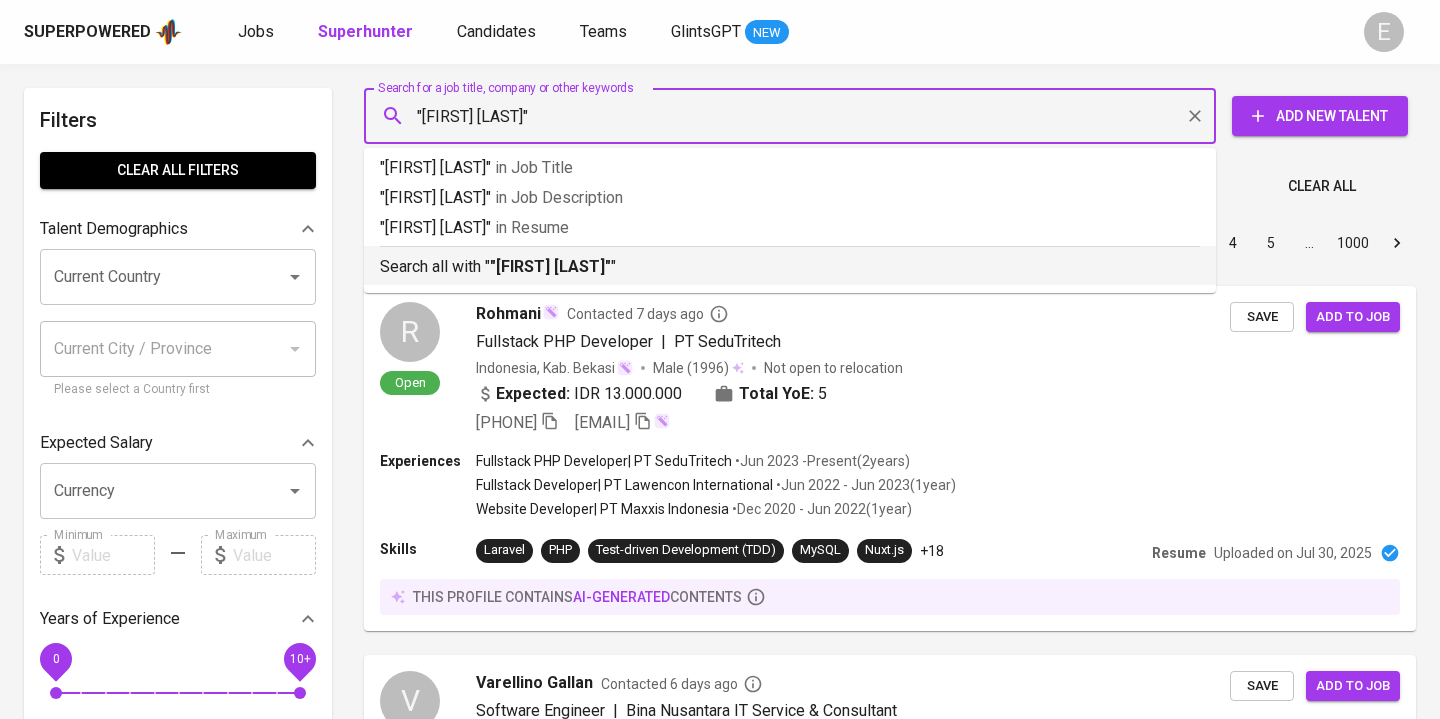 click on ""[FIRST] [LAST]"" at bounding box center (550, 266) 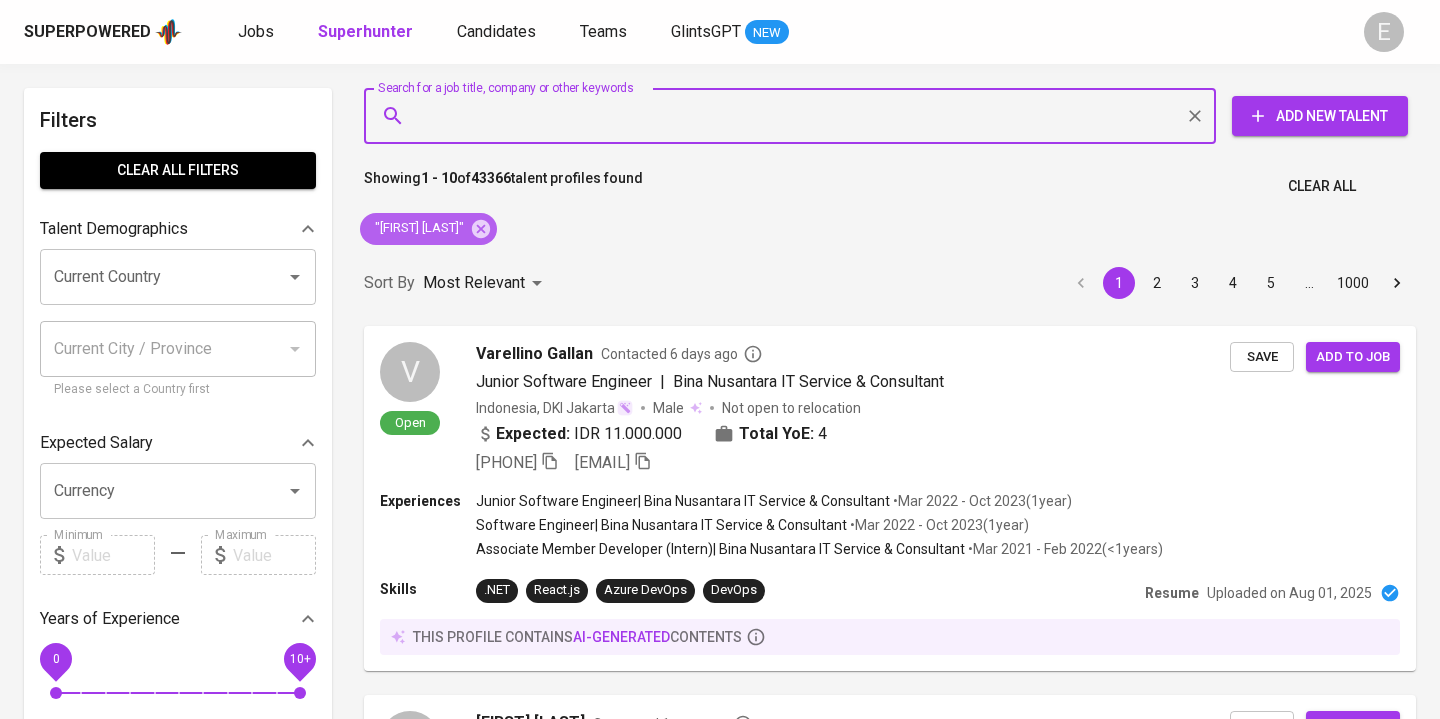 click 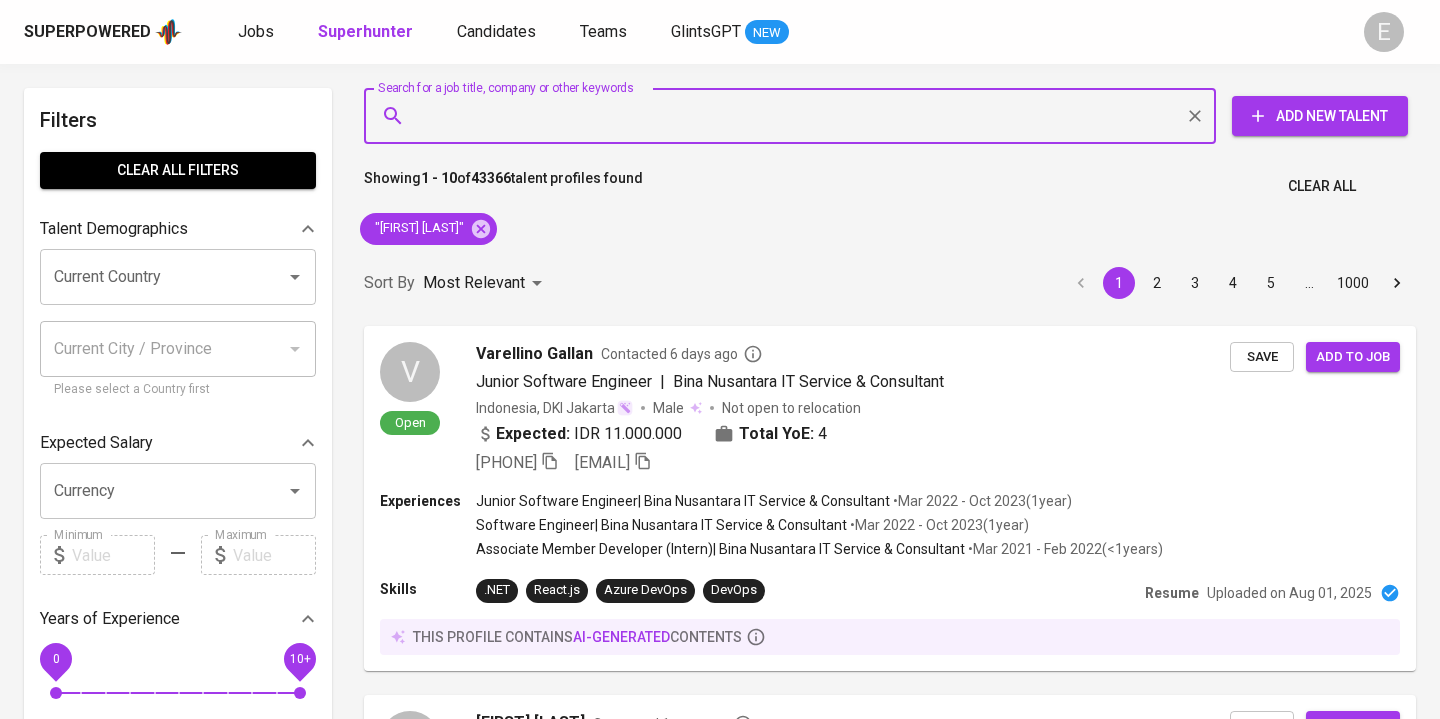 click on "Search for a job title, company or other keywords" at bounding box center (795, 116) 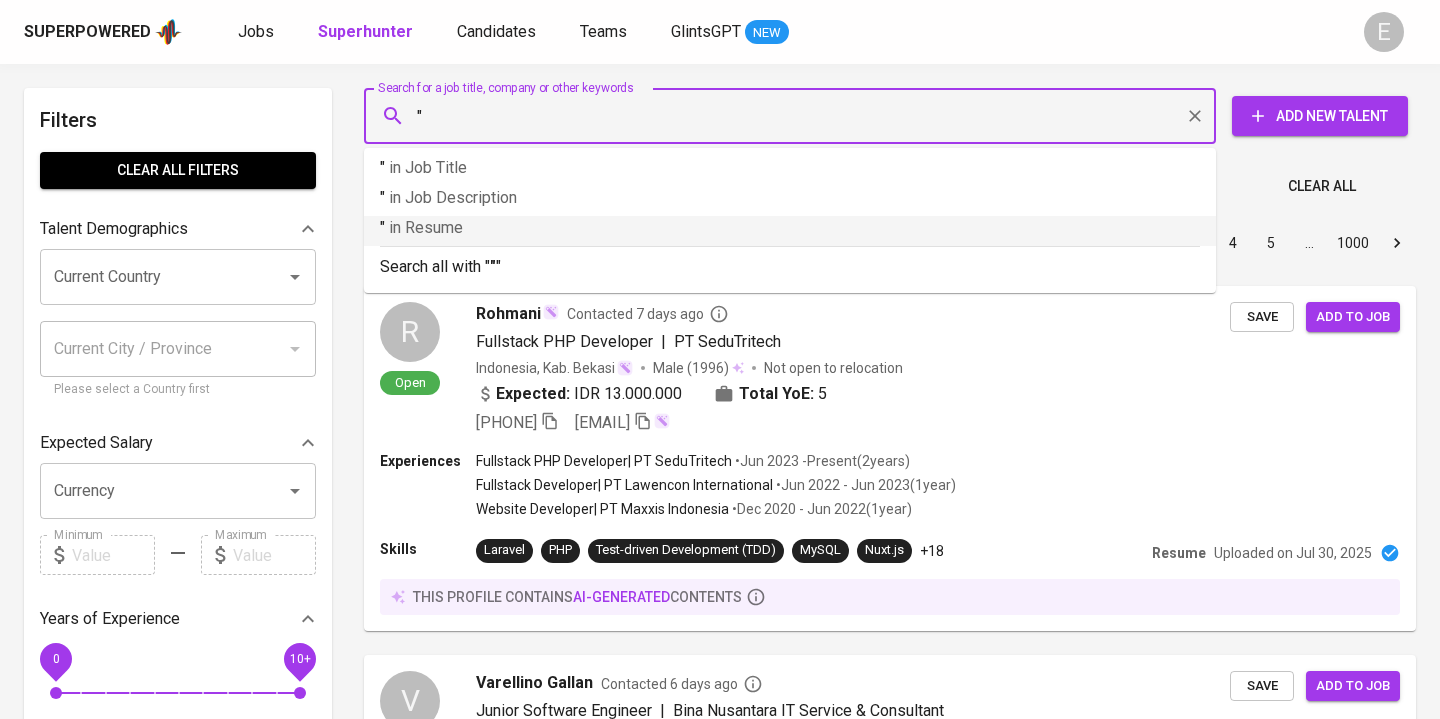 paste on "[FIRST] [LAST] [LAST]" 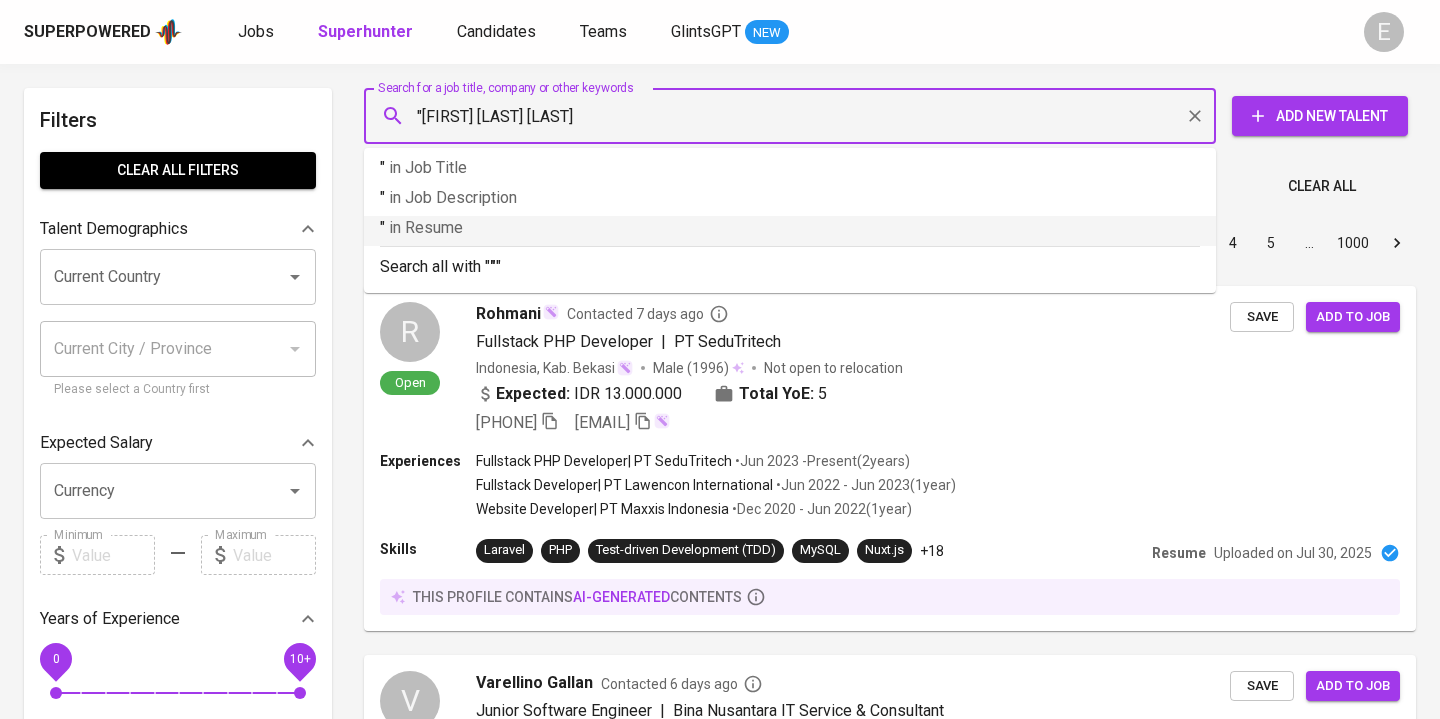 type on ""[FIRST] [LAST] [LAST]"" 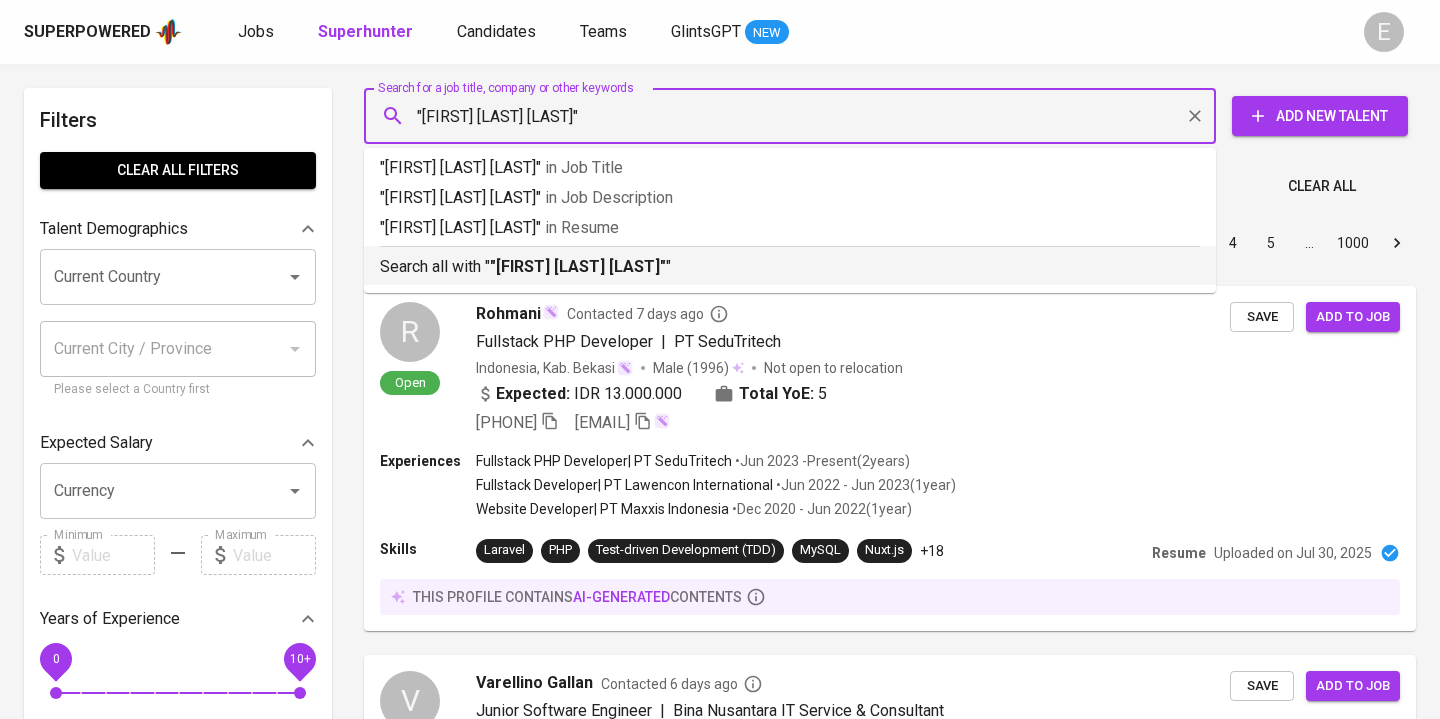 click on ""[FIRST] [LAST] [LAST]"" at bounding box center [578, 266] 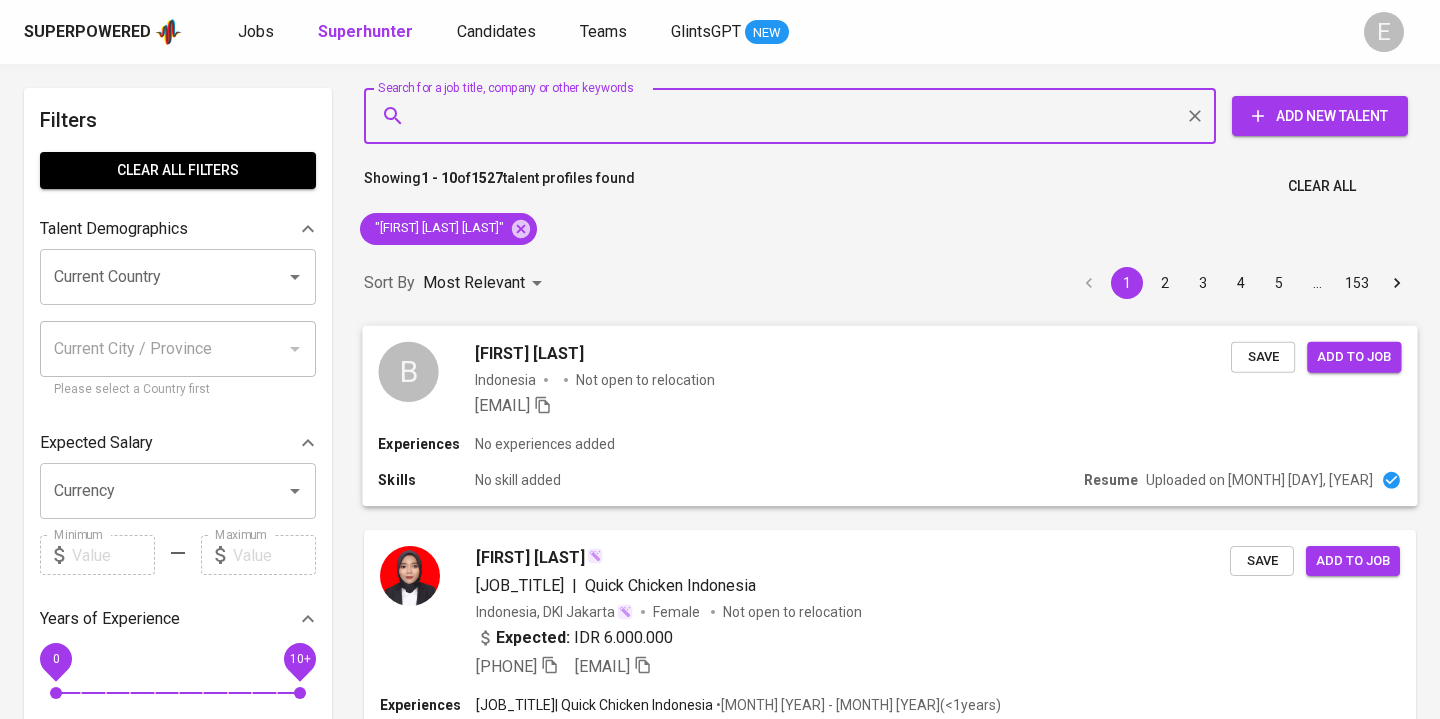click on "[EMAIL]" at bounding box center (853, 405) 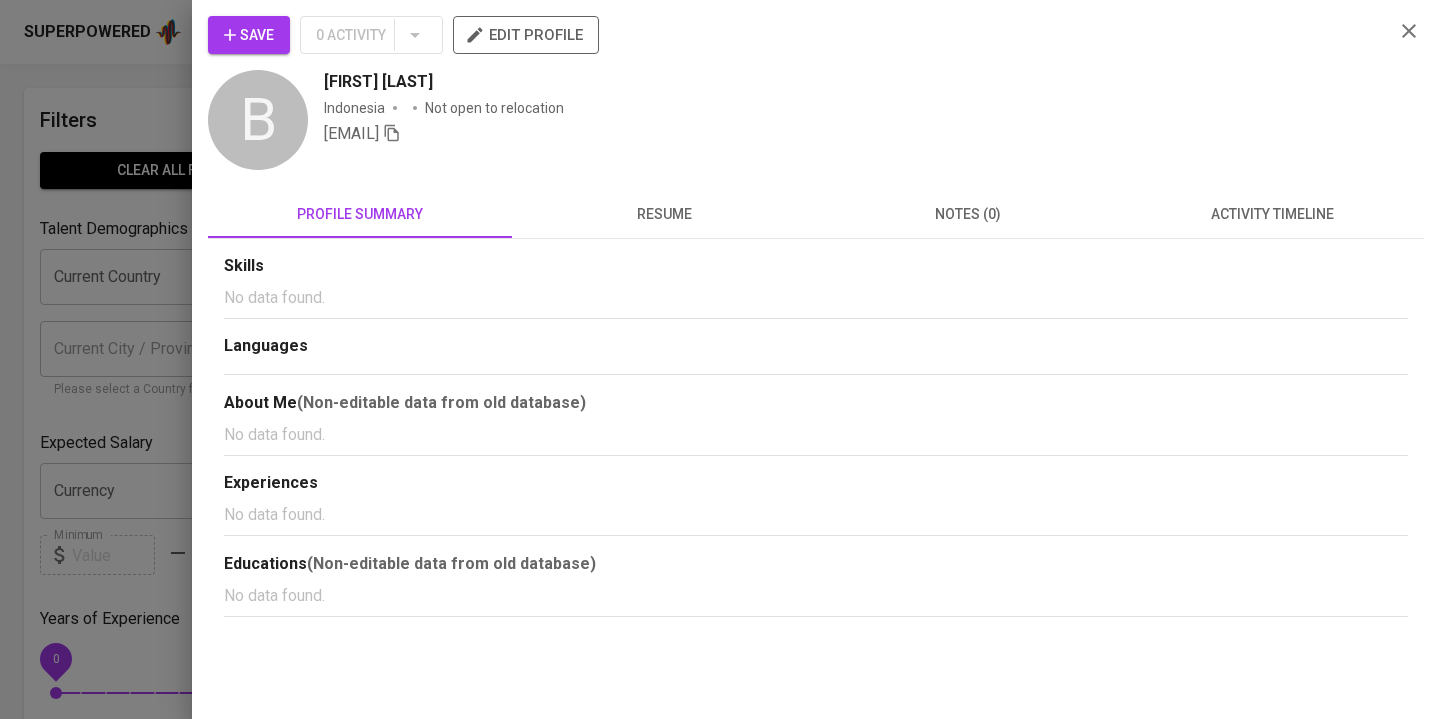 click on "resume" at bounding box center (664, 214) 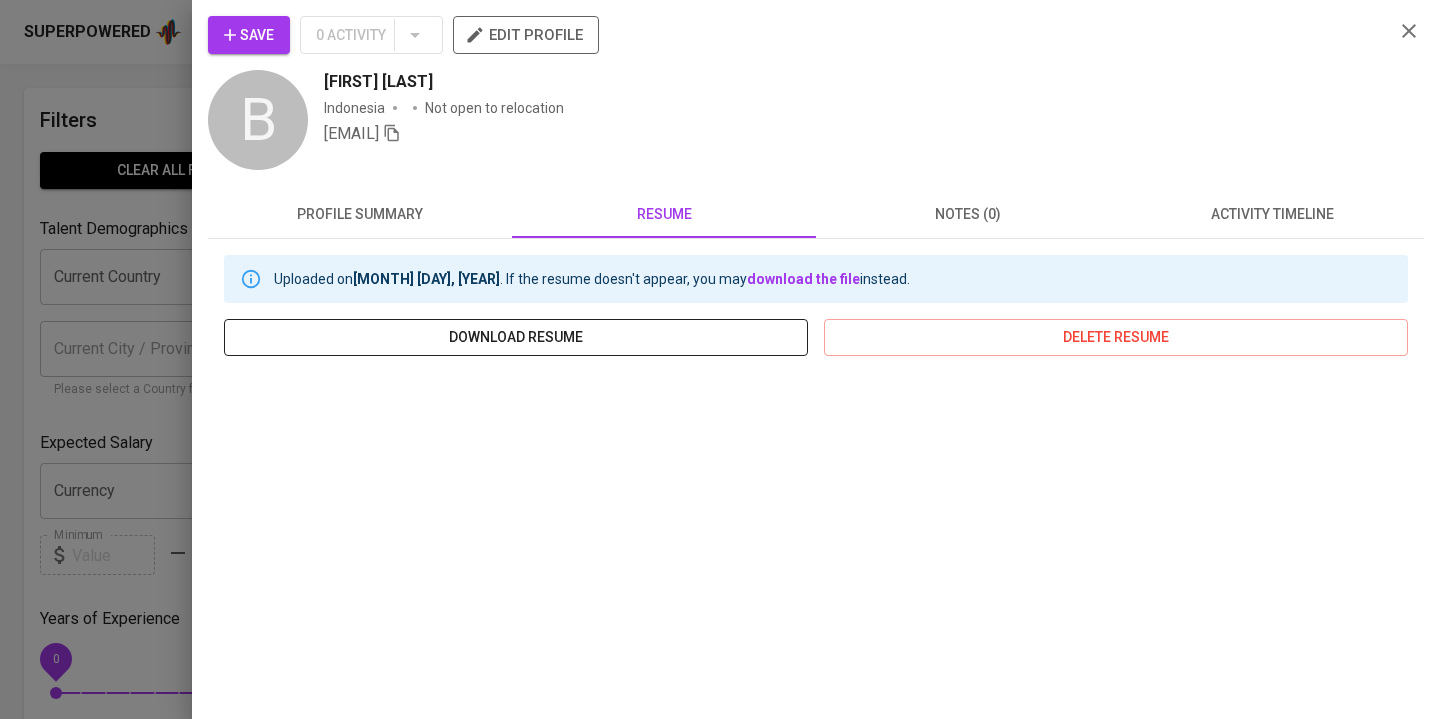 type 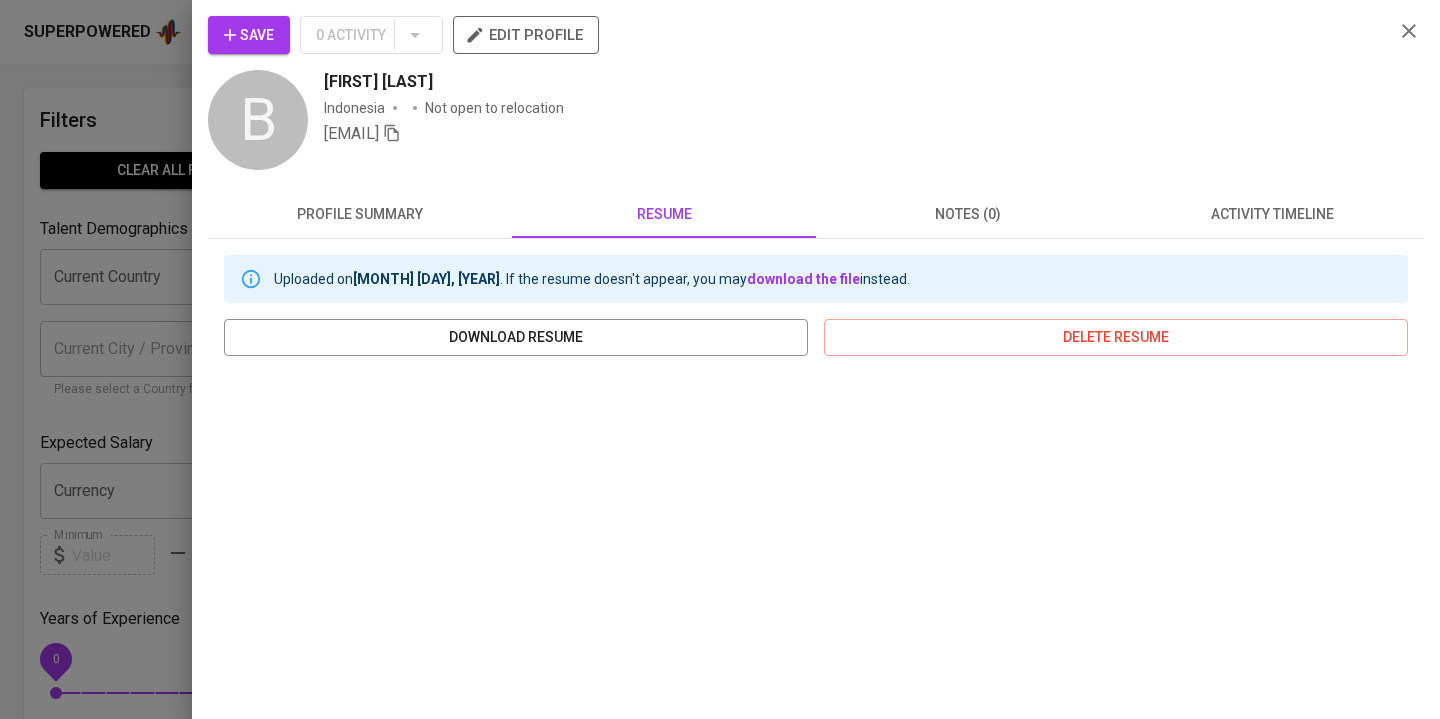 click at bounding box center [720, 359] 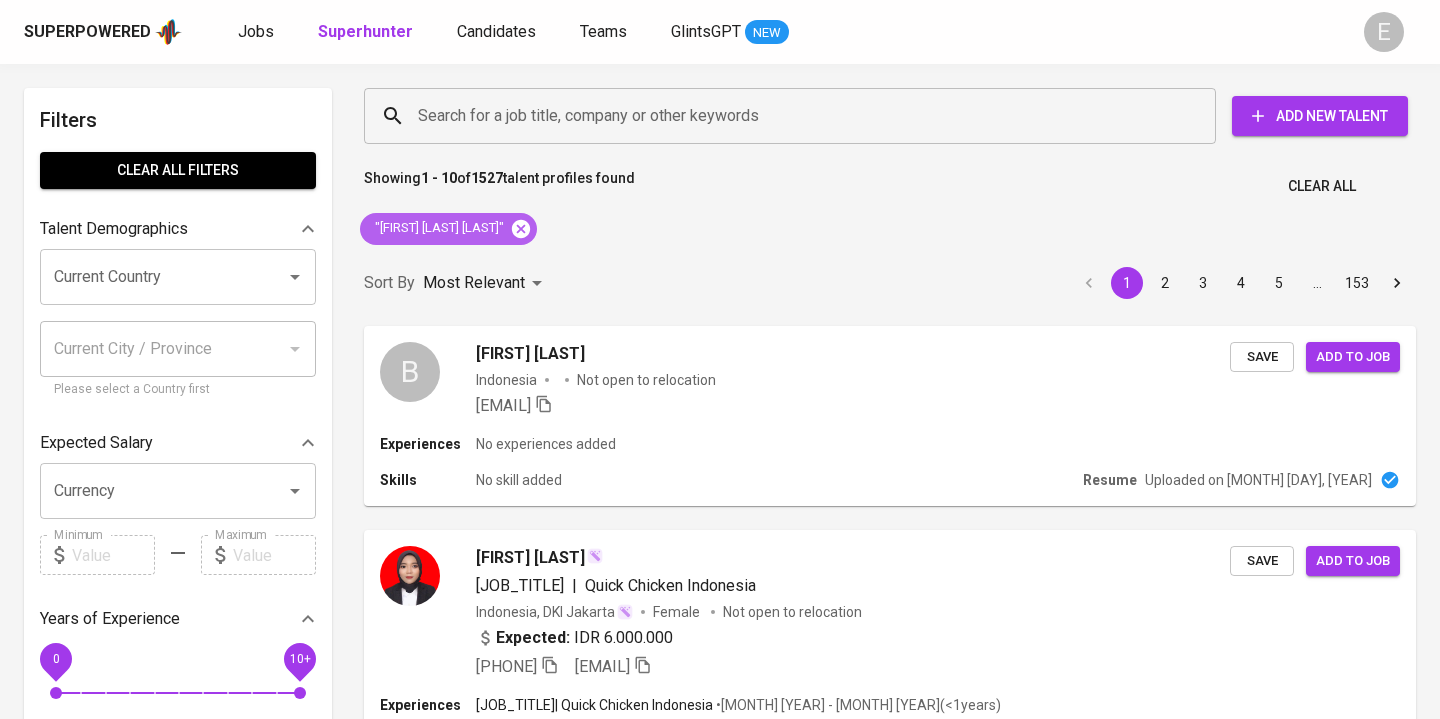 click 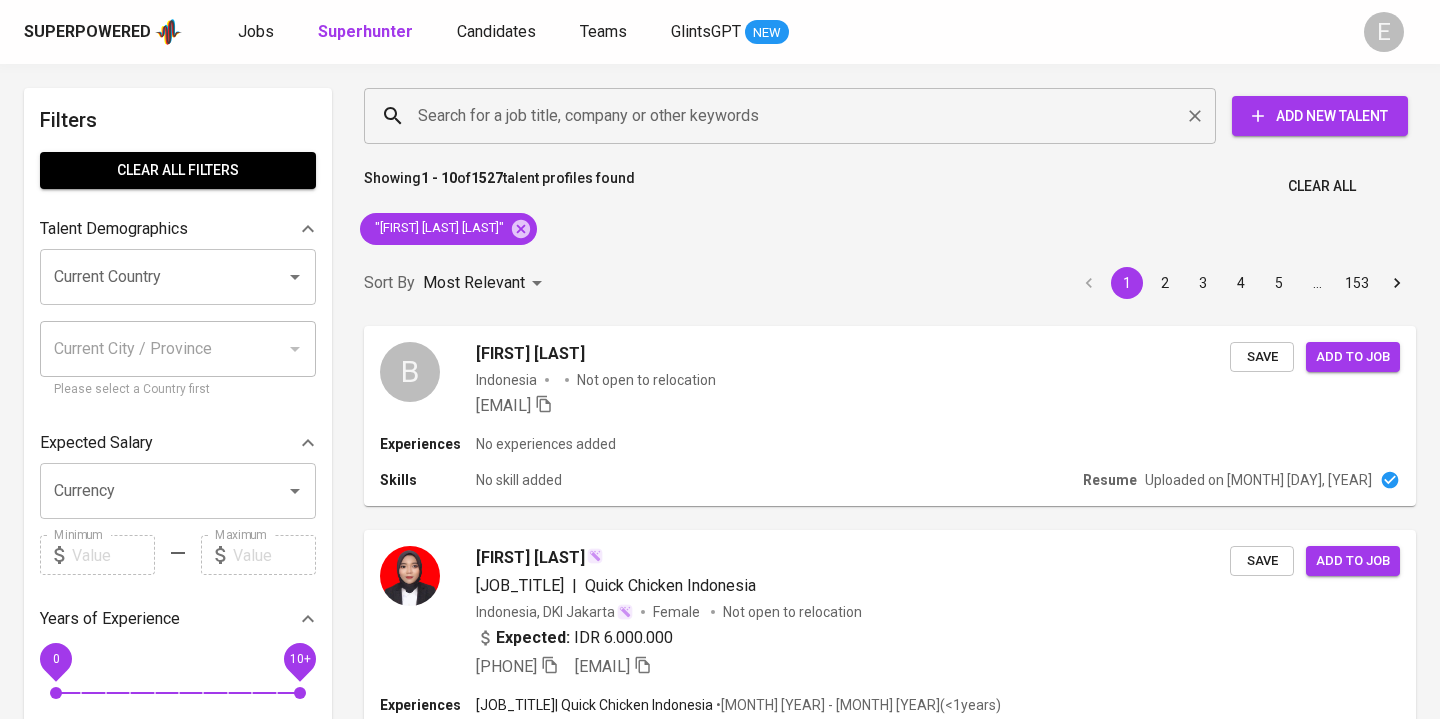 click on "Search for a job title, company or other keywords" at bounding box center [795, 116] 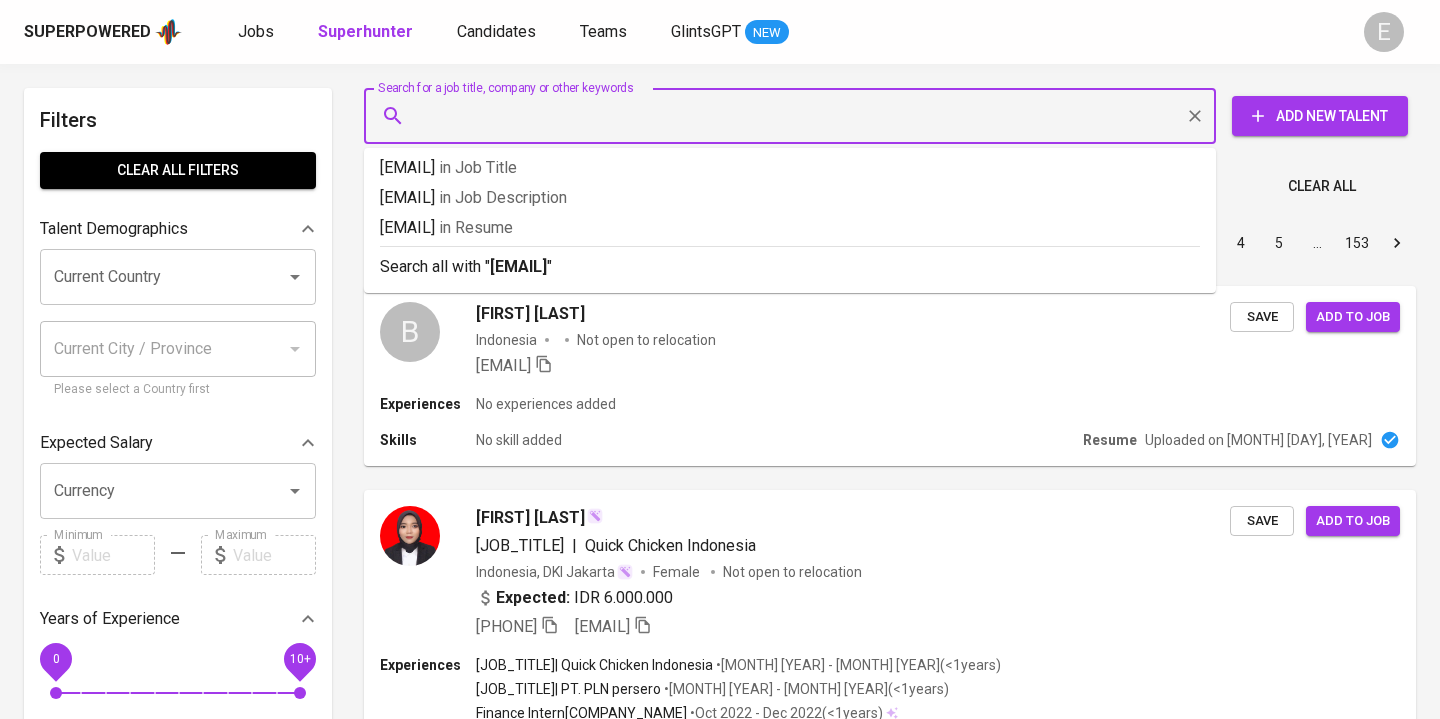 type on "[EMAIL]" 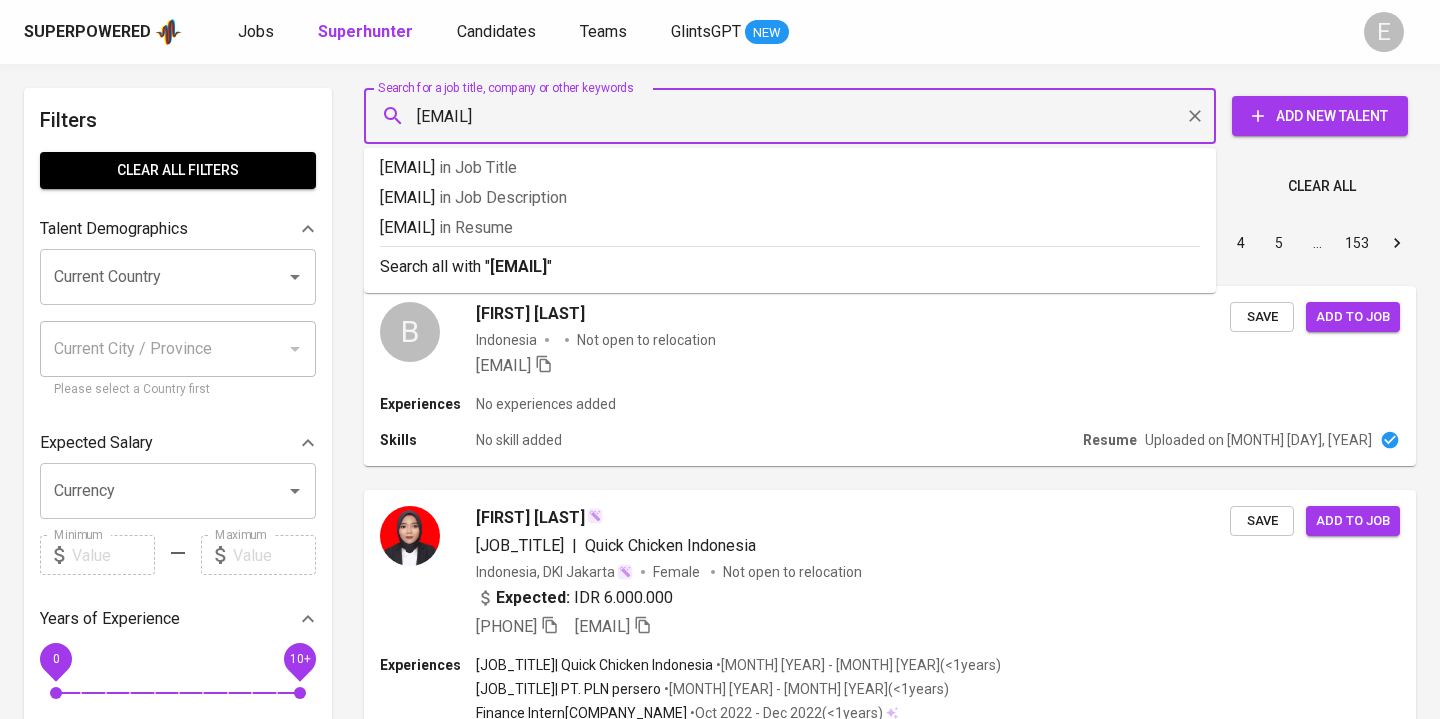 click on "[EMAIL]" at bounding box center (518, 266) 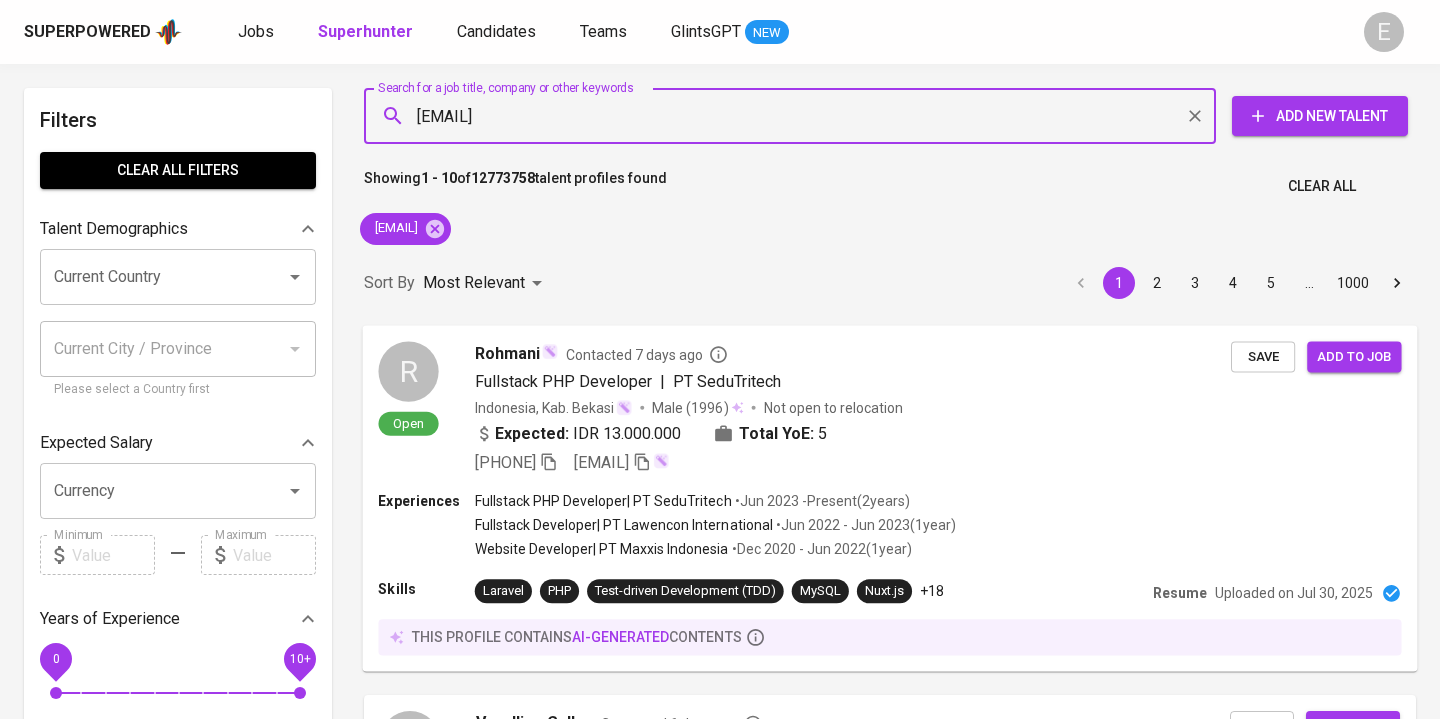 type 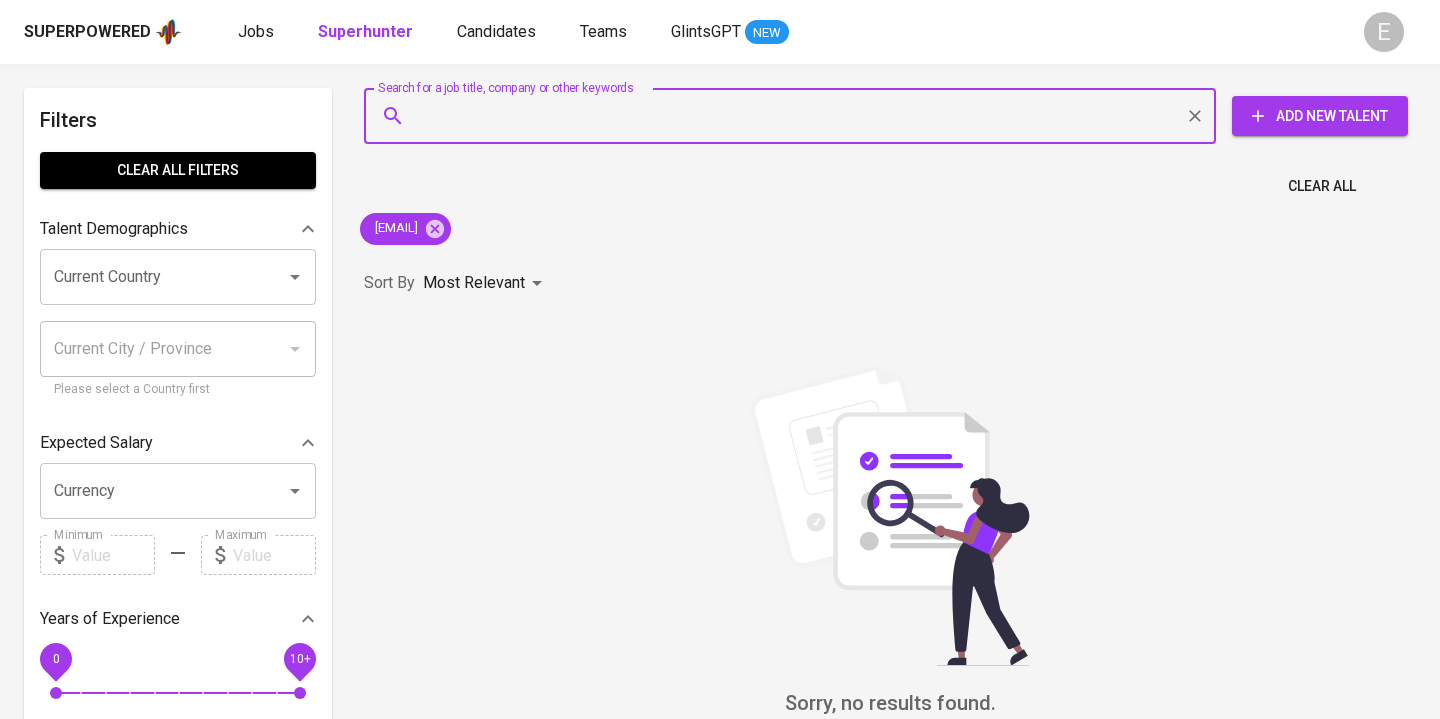 scroll, scrollTop: 0, scrollLeft: 0, axis: both 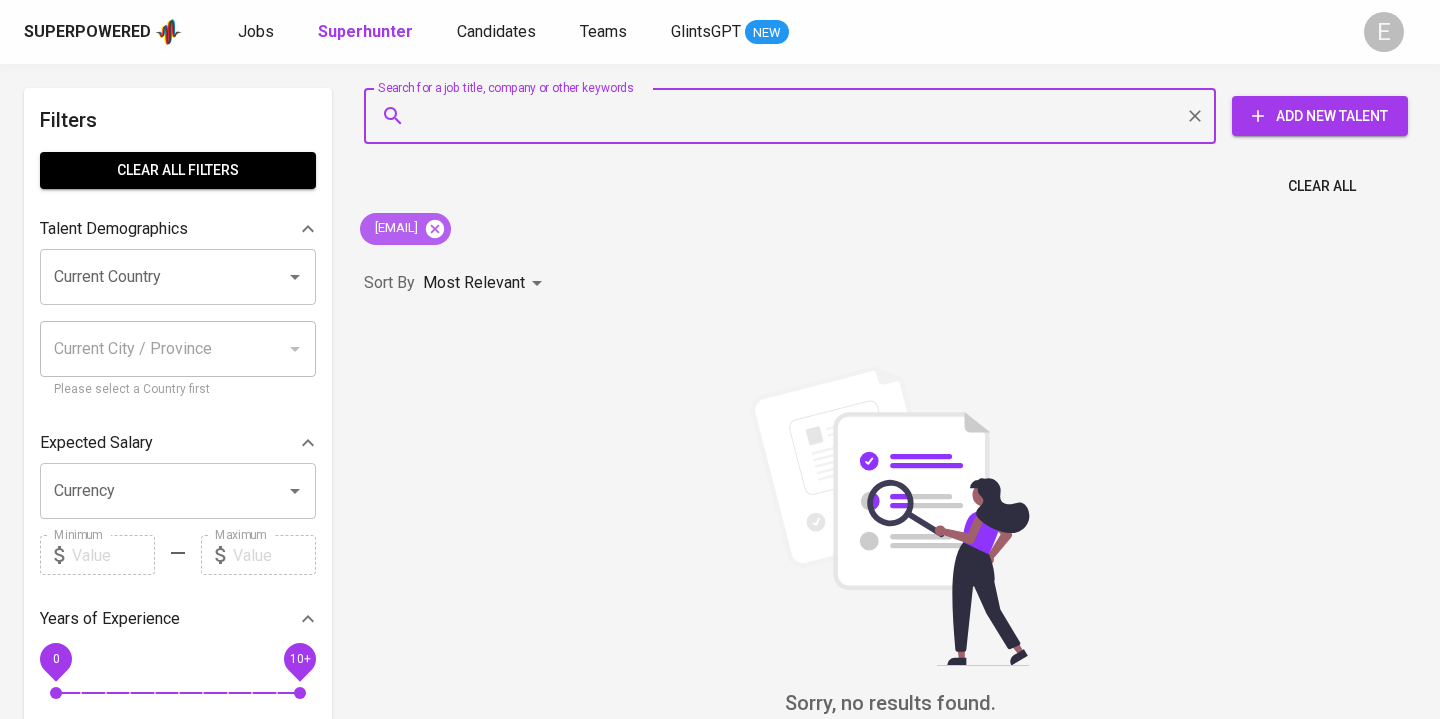 click 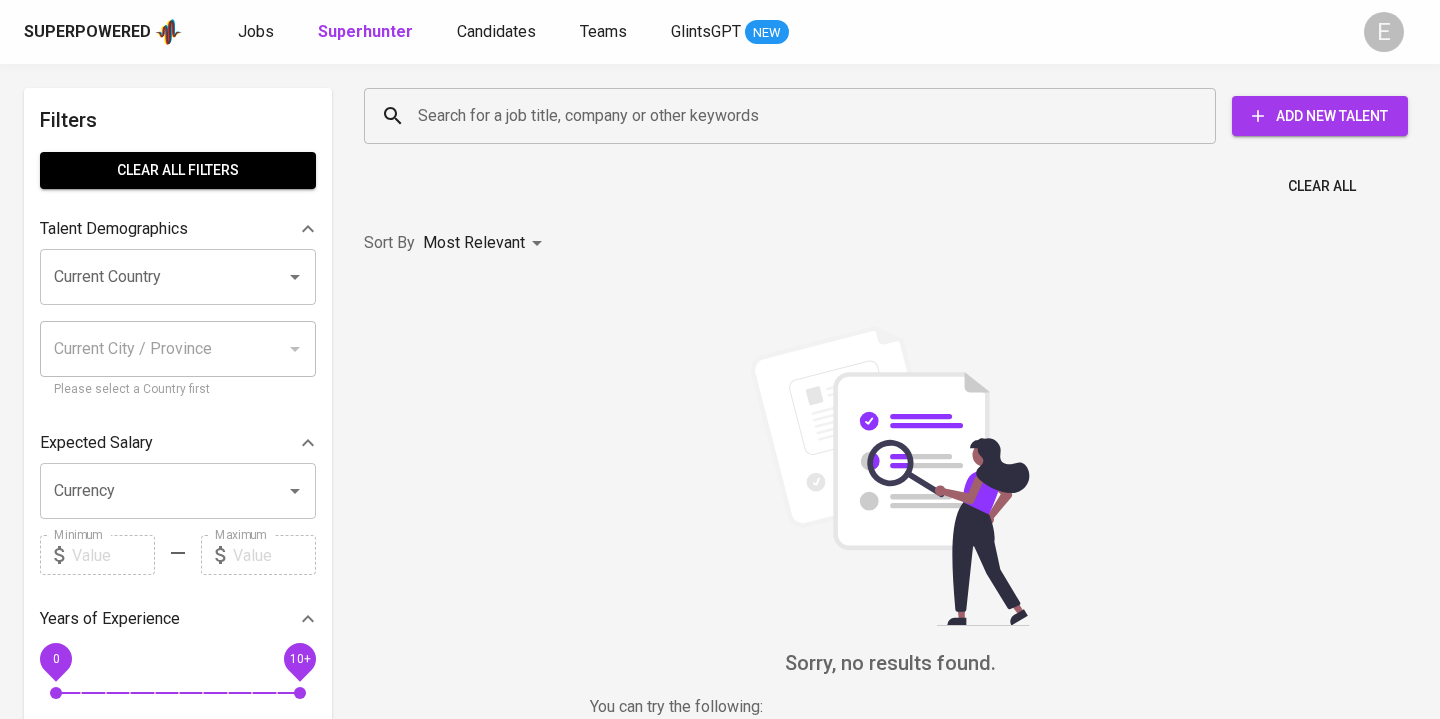 click on "Search for a job title, company or other keywords" at bounding box center [795, 116] 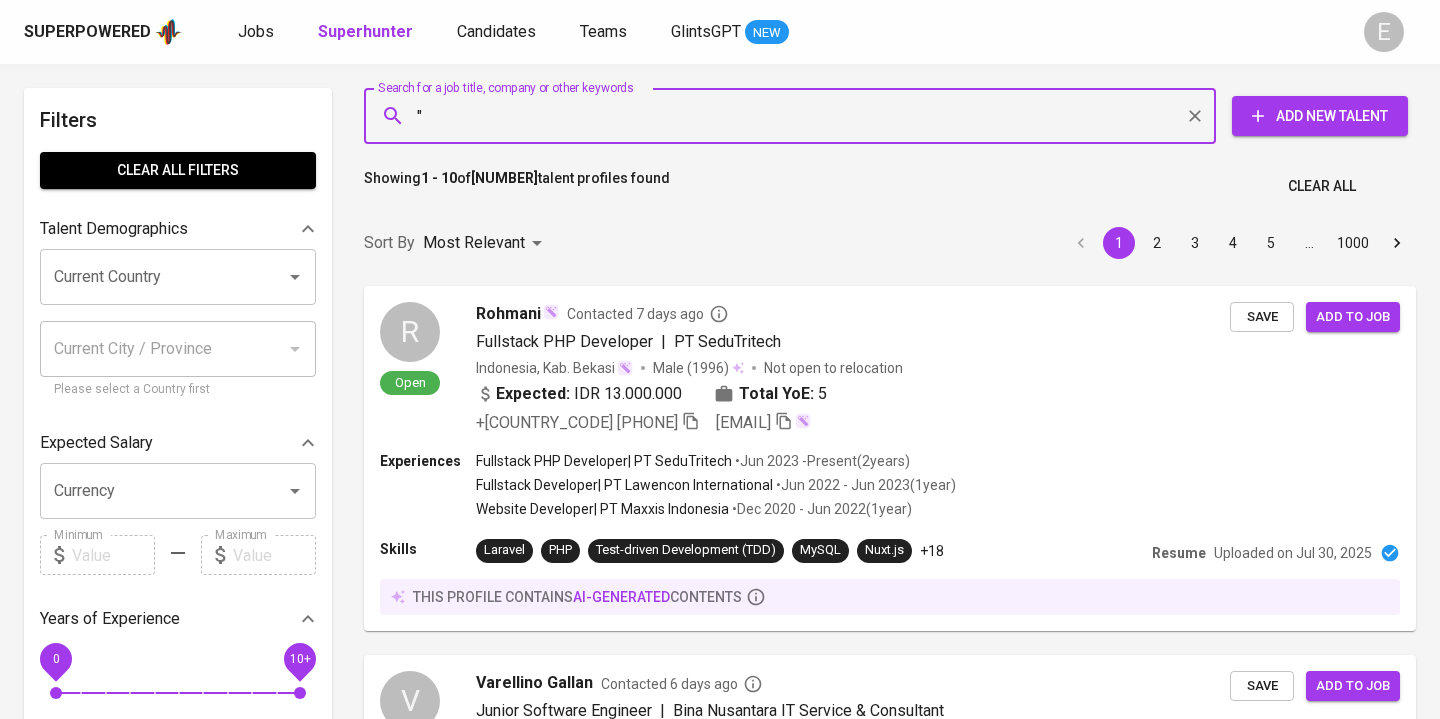 paste on "[FIRST] [LAST]" 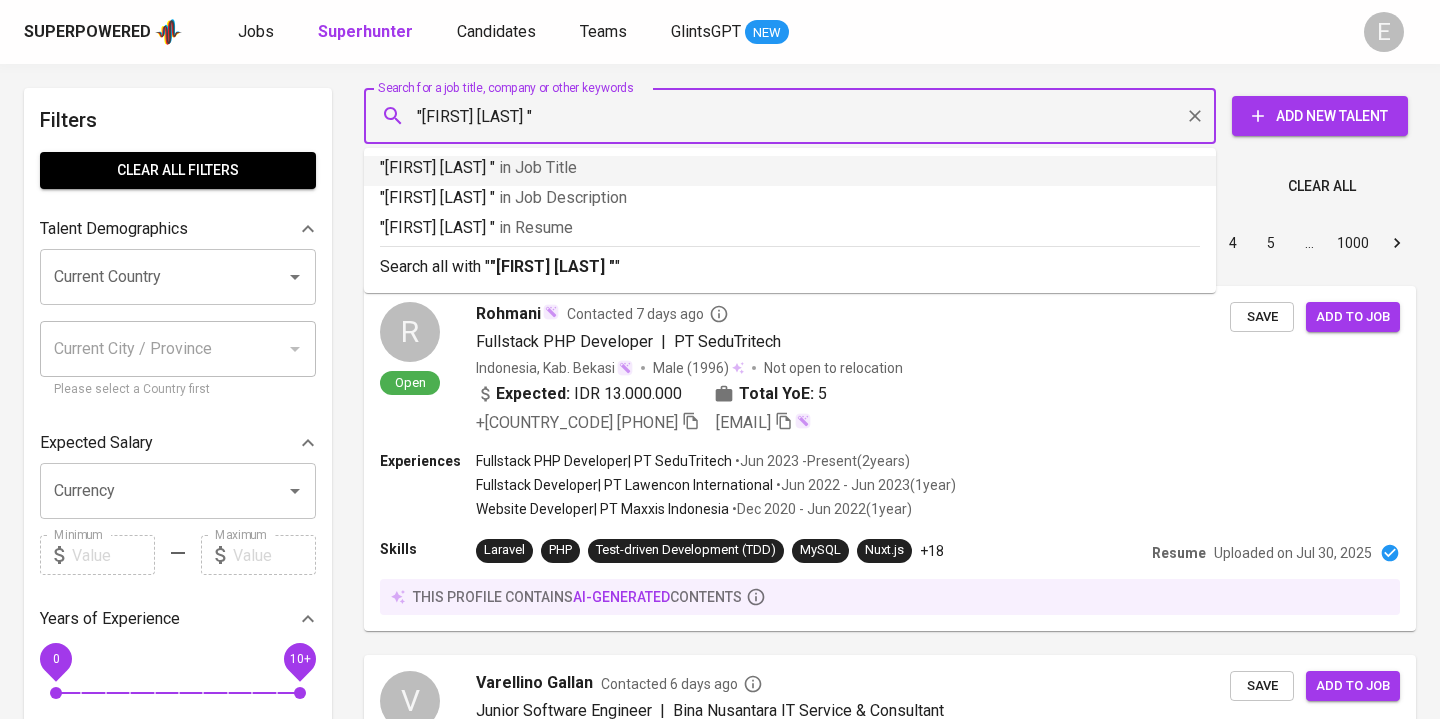 drag, startPoint x: 532, startPoint y: 118, endPoint x: 558, endPoint y: 141, distance: 34.713108 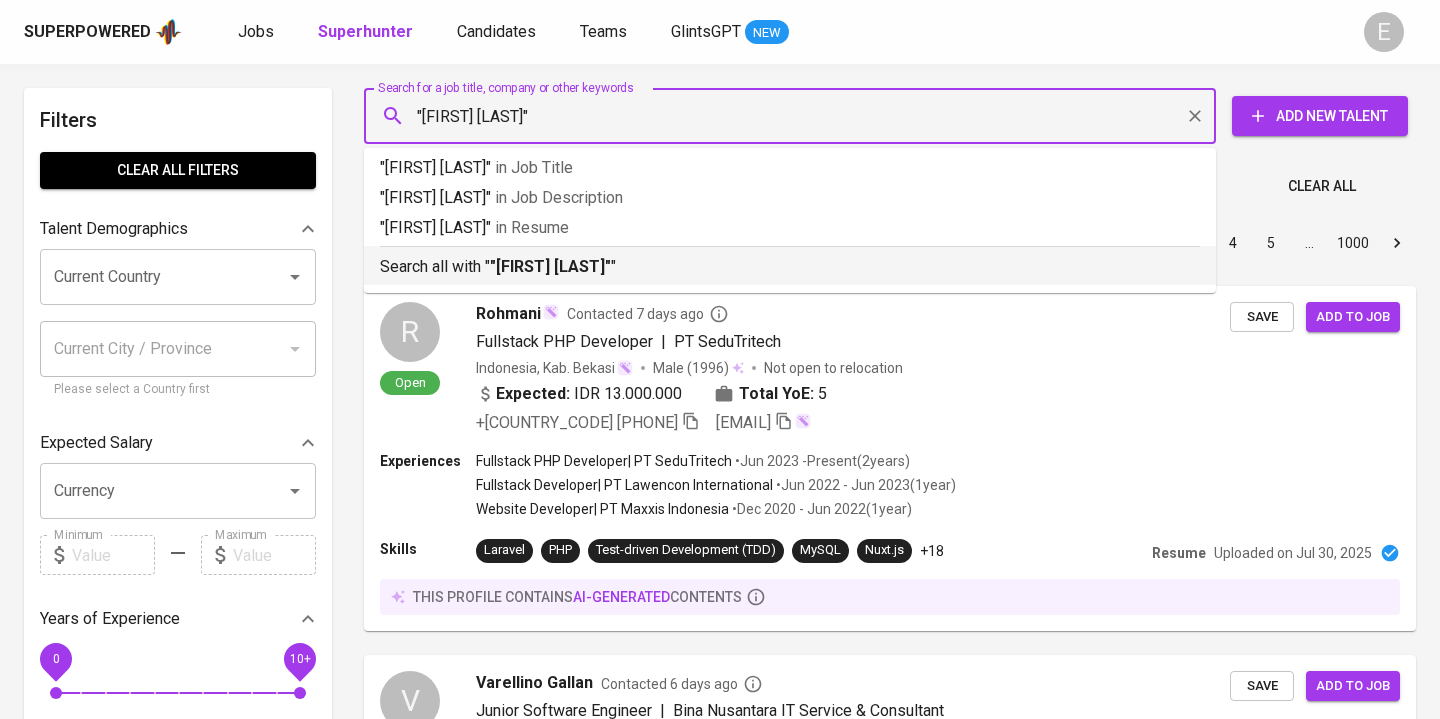 click on "Search all with " "Shintia Nurvina" "" at bounding box center [790, 267] 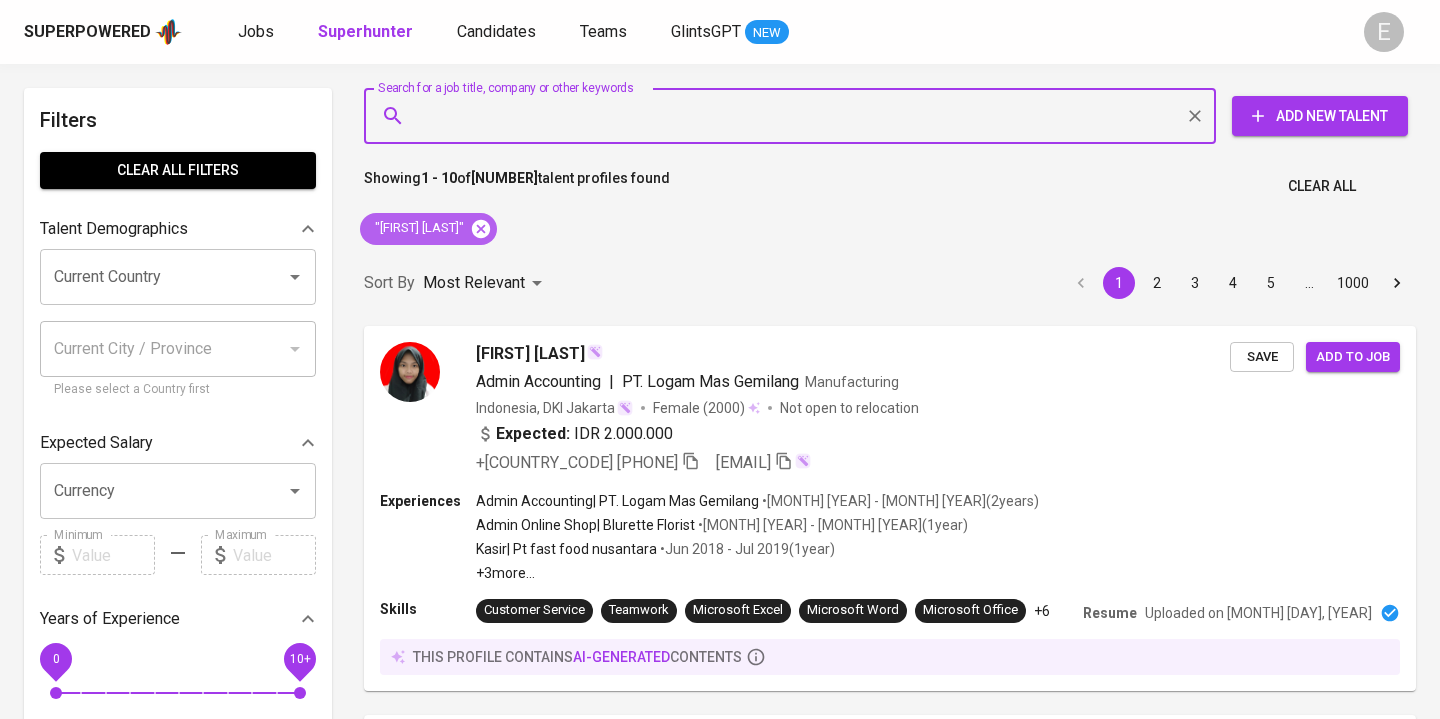 click 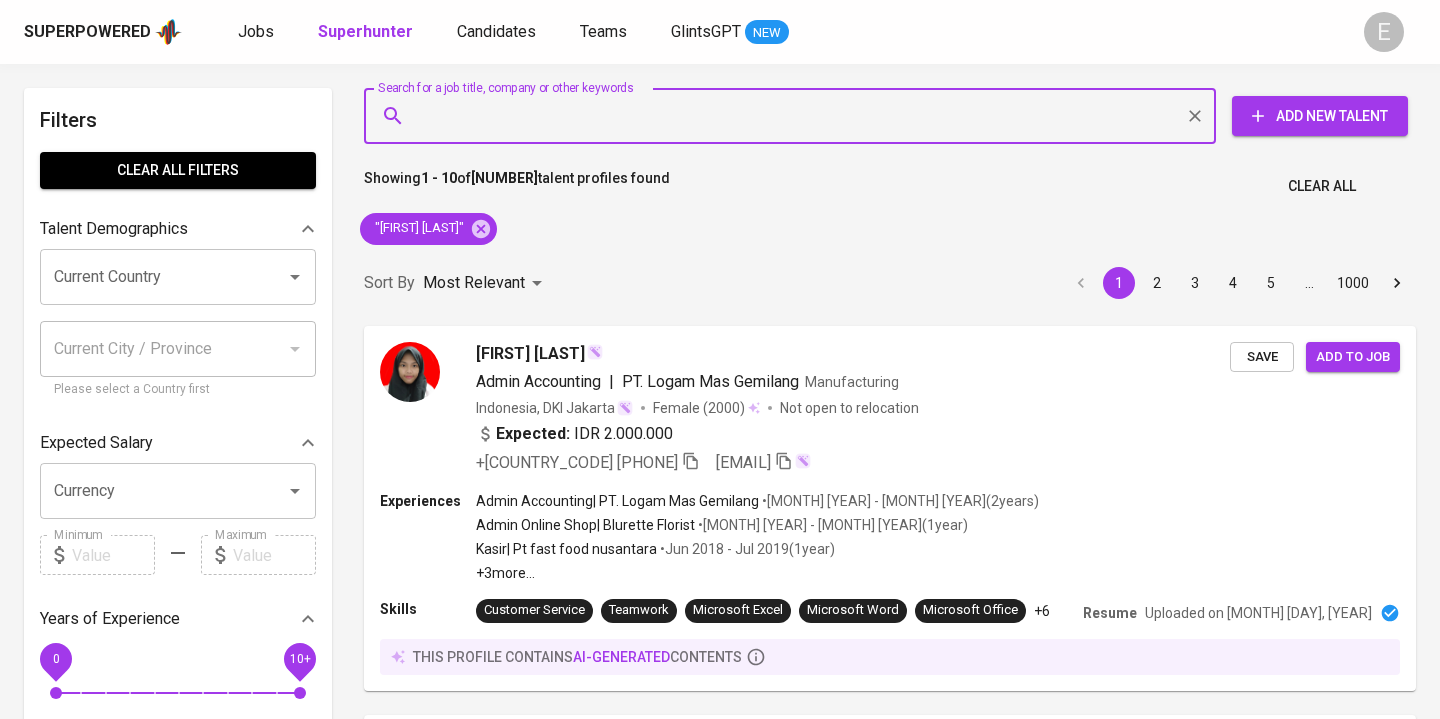 click on "Search for a job title, company or other keywords" at bounding box center [795, 116] 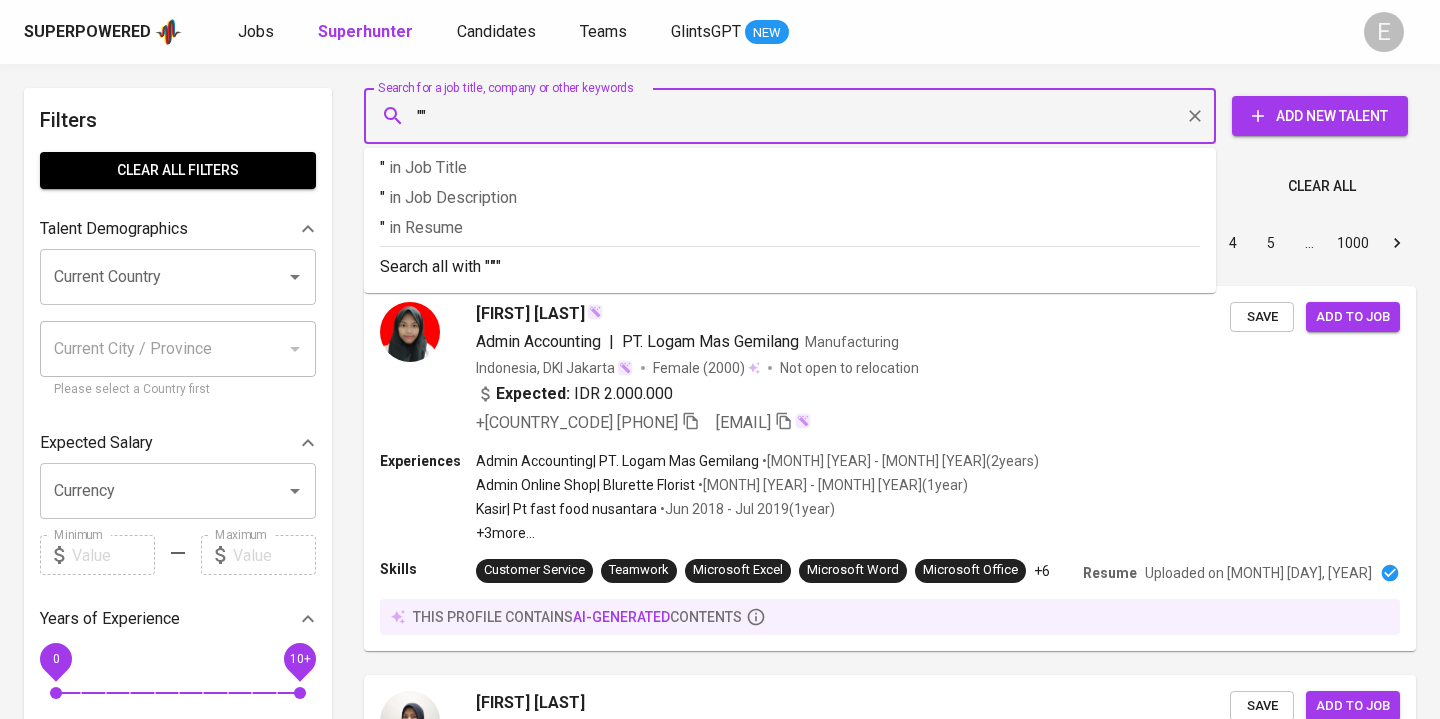 paste on "Stephanie Kelmerindo" 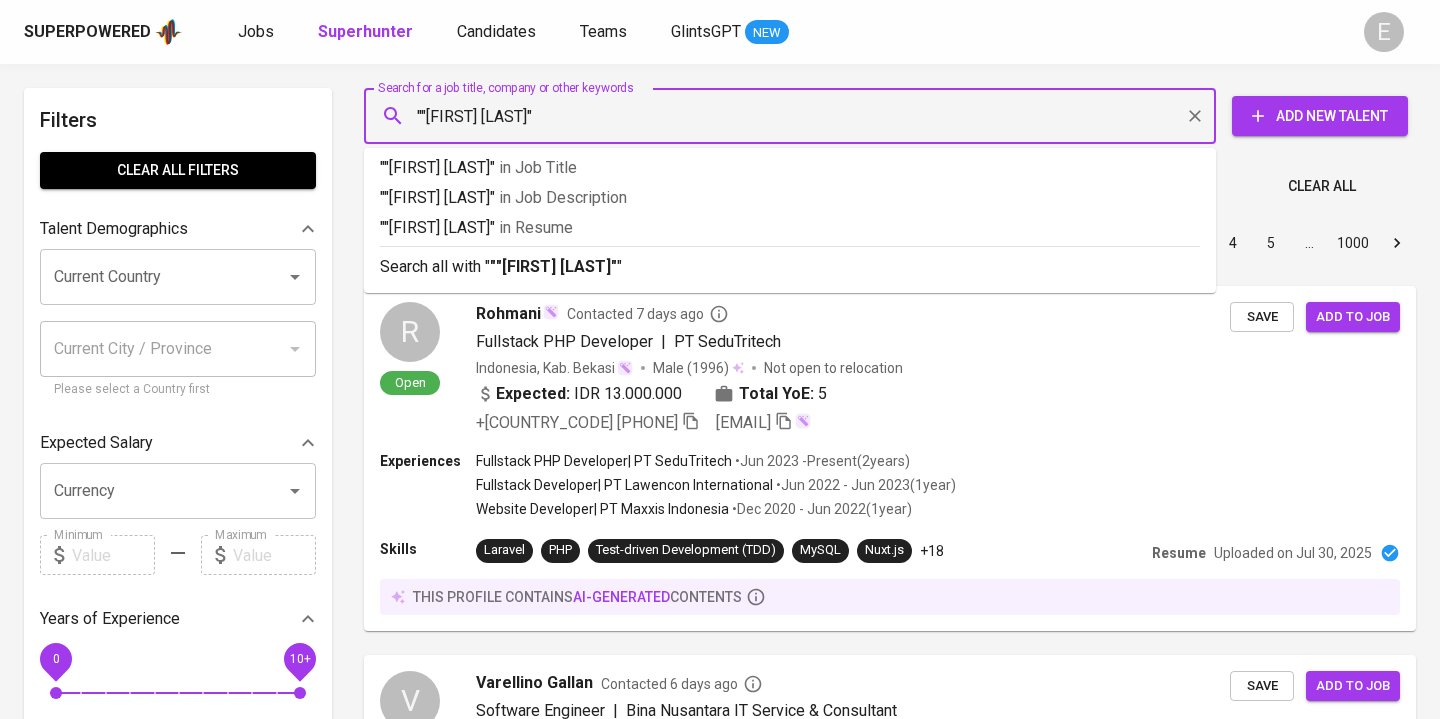 click on """Stephanie Kelmerindo"" at bounding box center (795, 116) 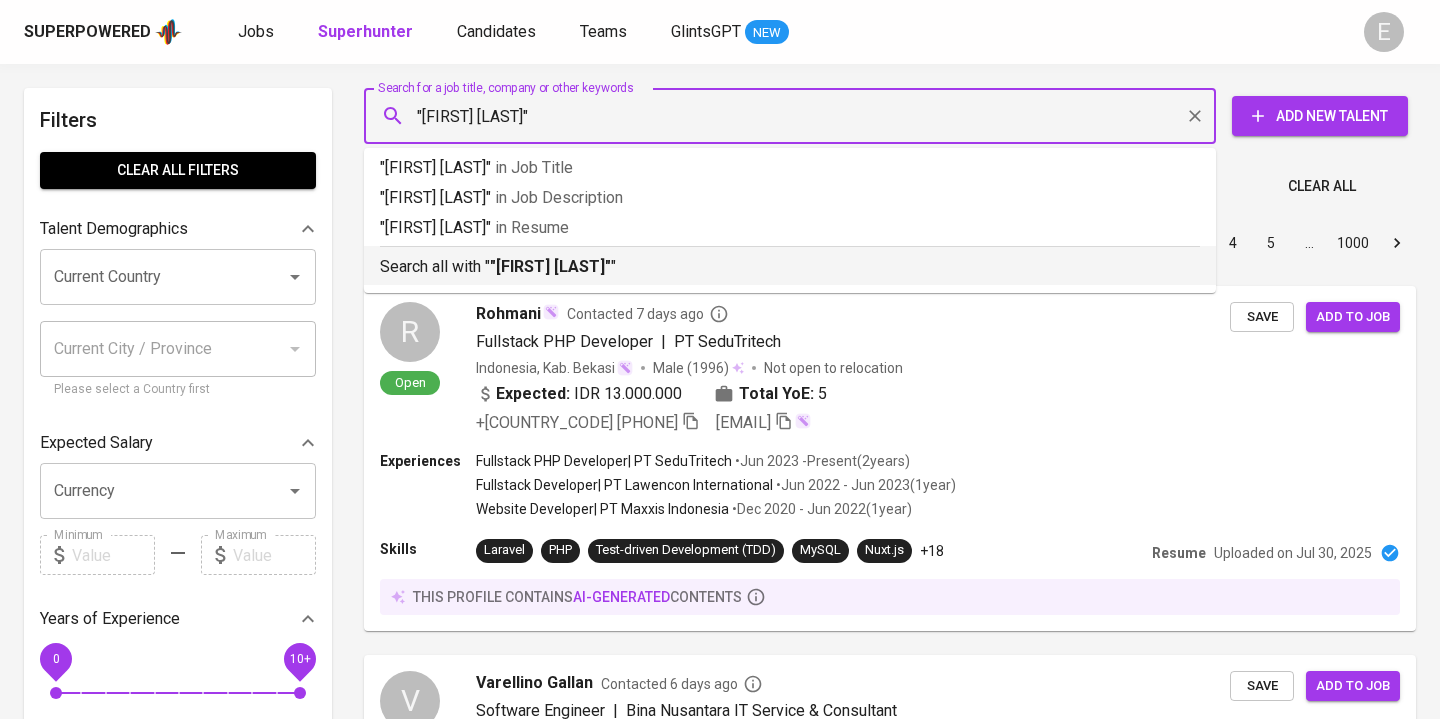 click on "Search all with " "Stephanie Kelmerindo" "" at bounding box center (790, 267) 